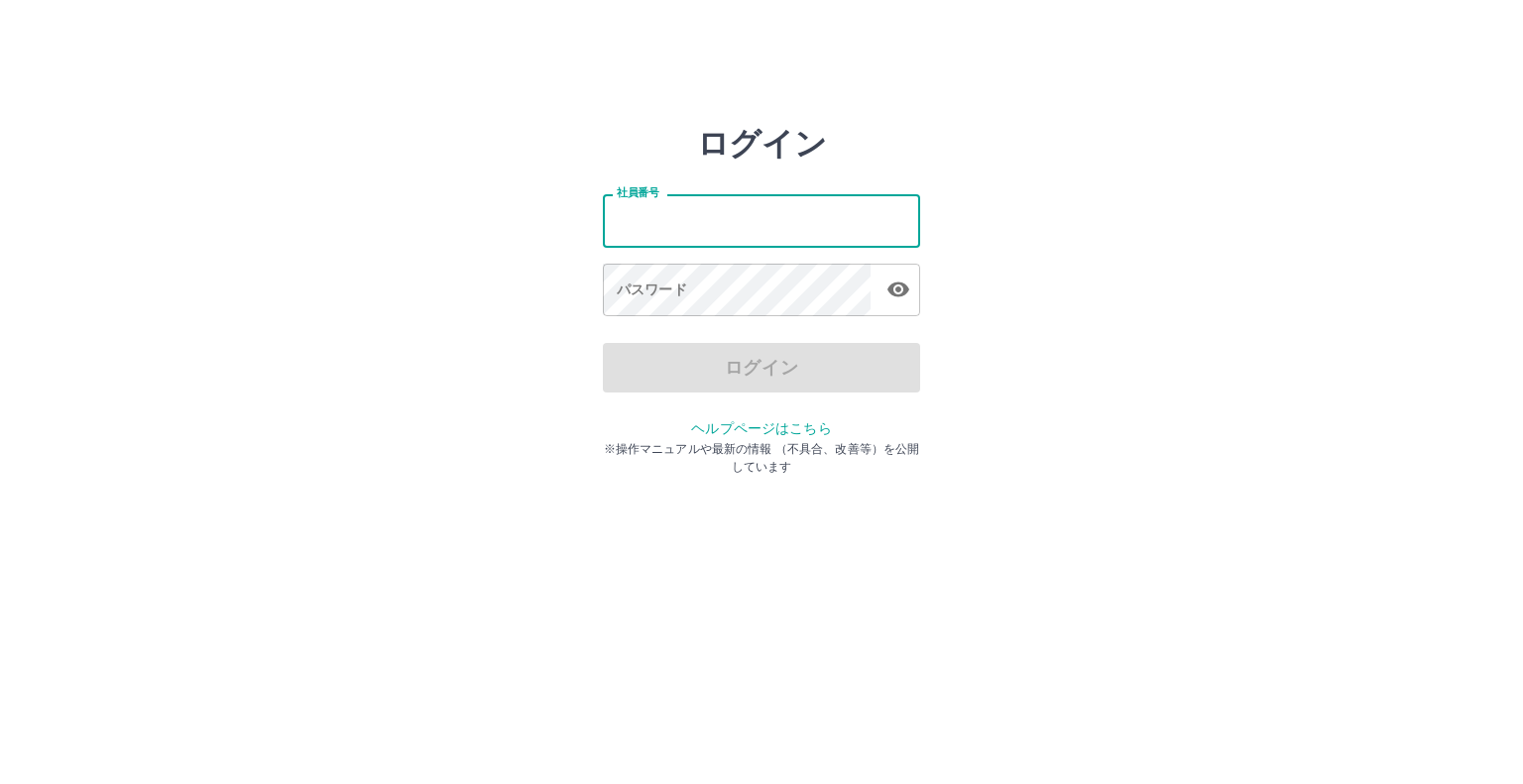 scroll, scrollTop: 0, scrollLeft: 0, axis: both 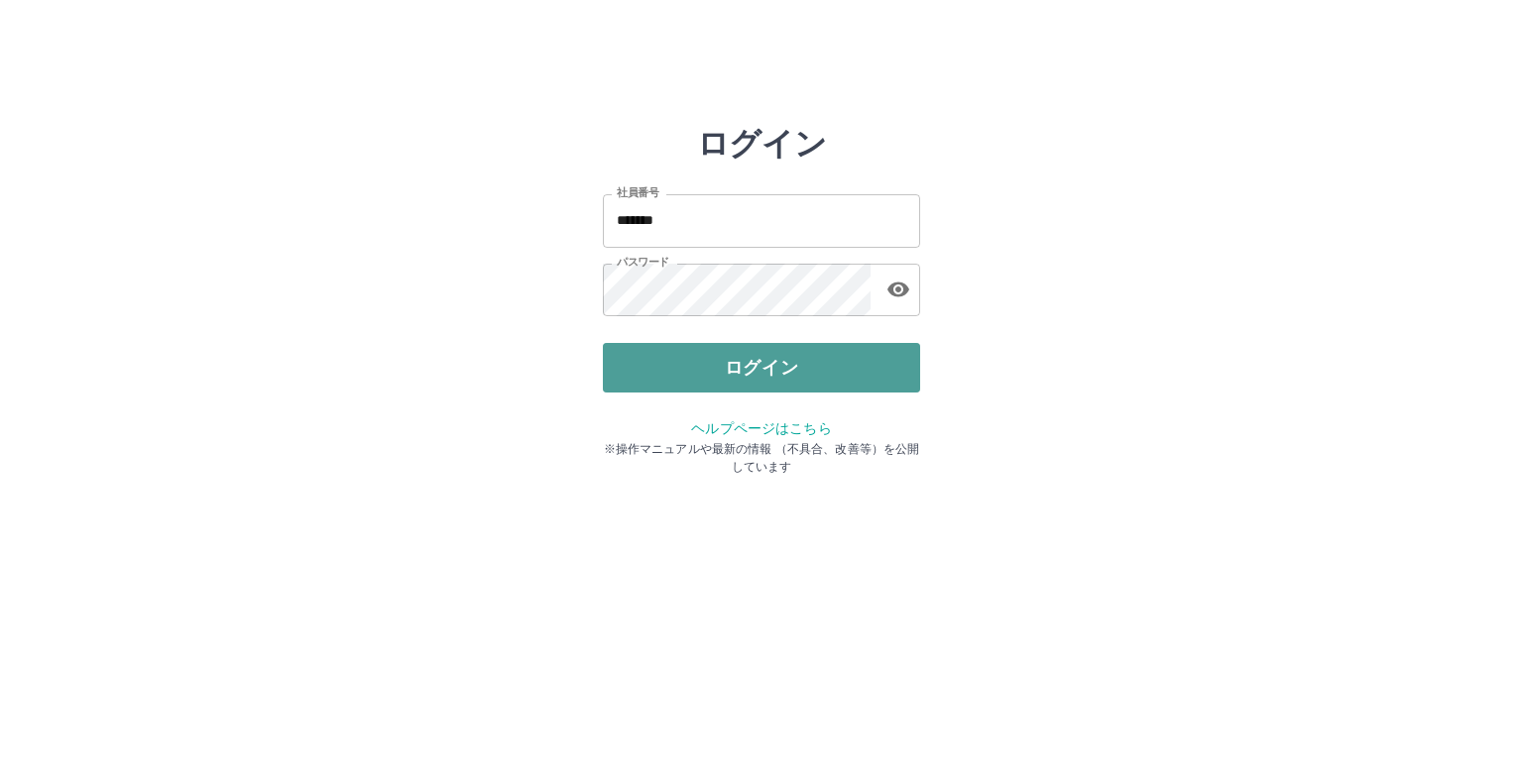 click on "ログイン" at bounding box center (762, 368) 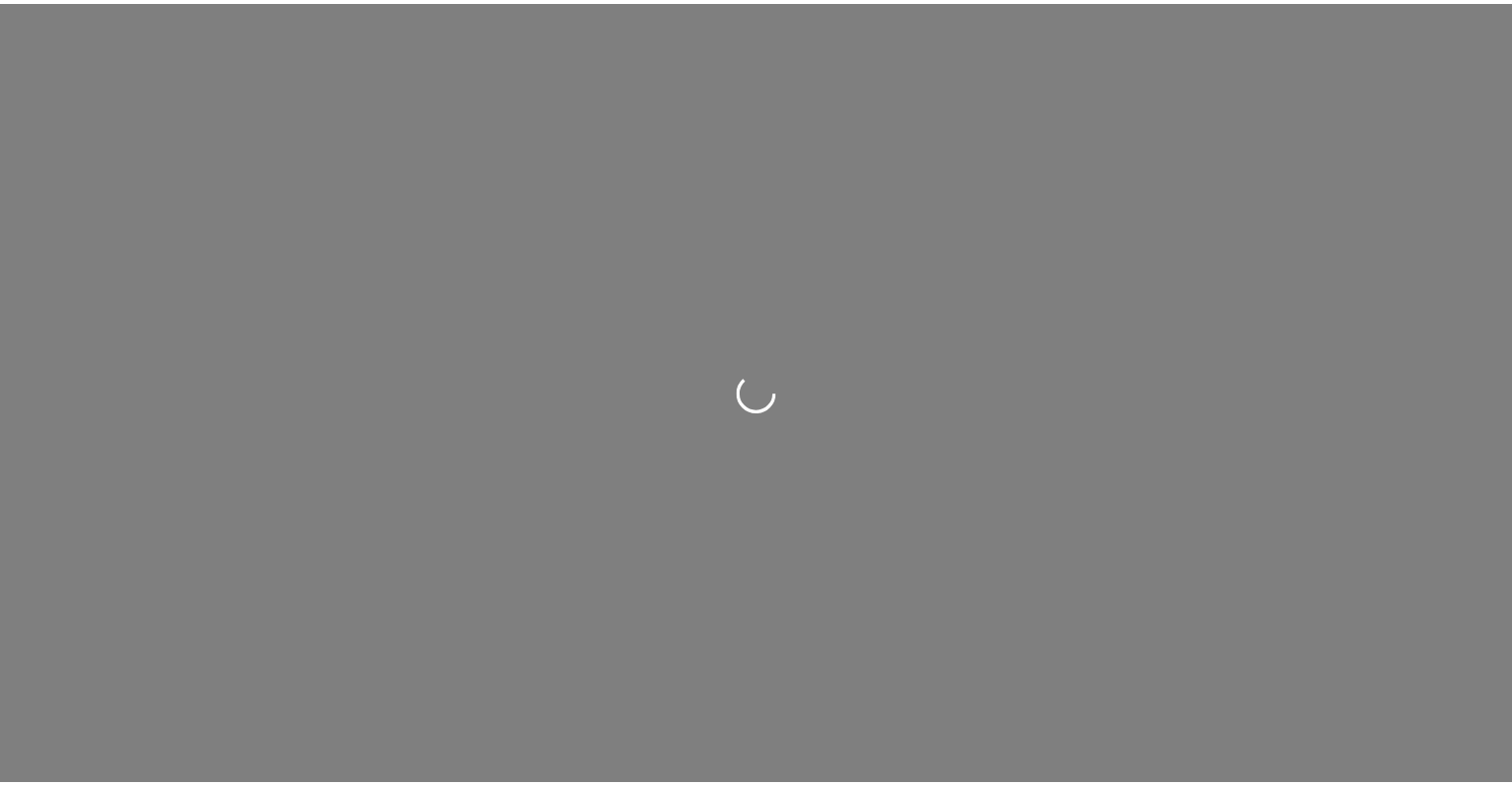 scroll, scrollTop: 0, scrollLeft: 0, axis: both 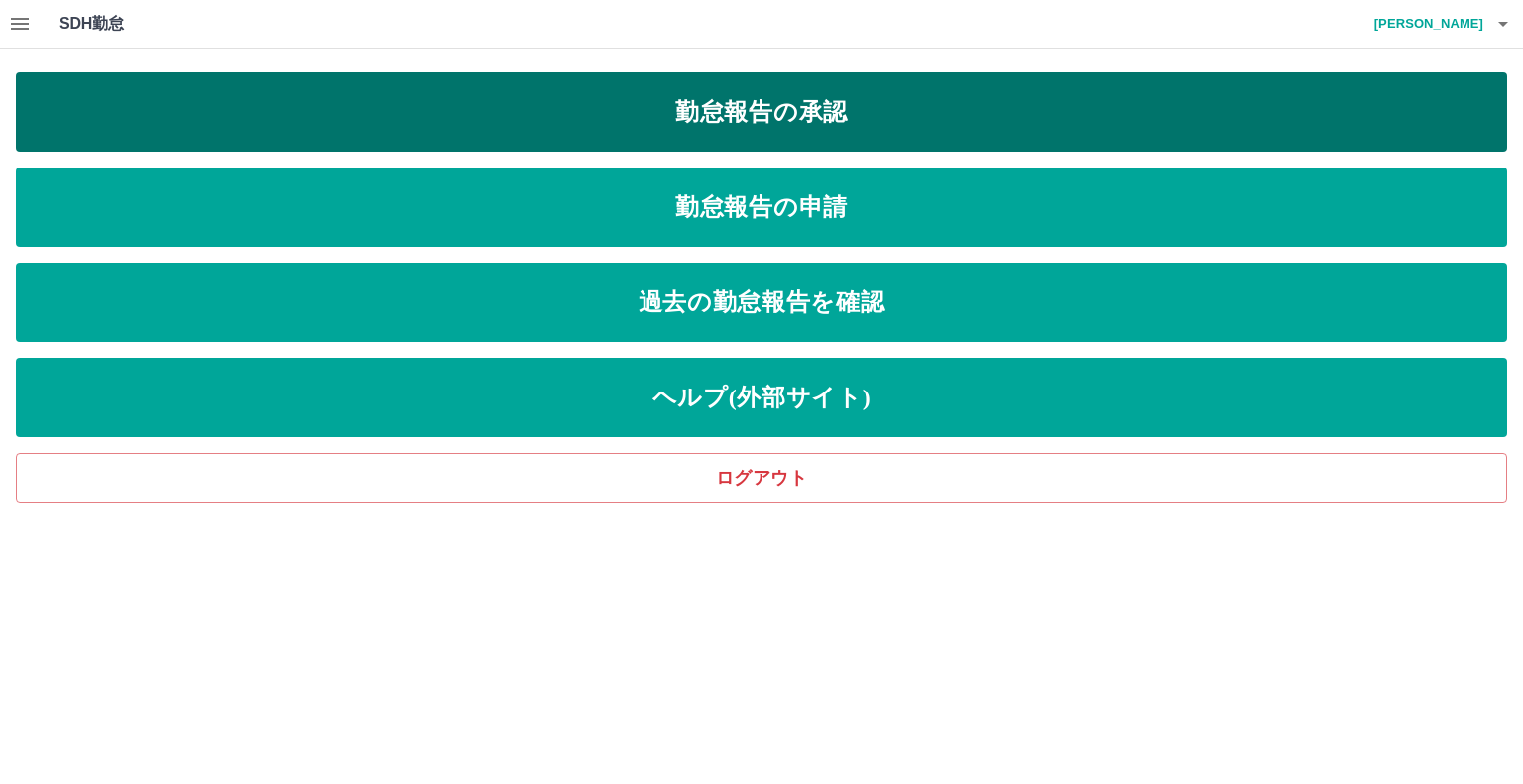 click on "勤怠報告の承認" at bounding box center [762, 112] 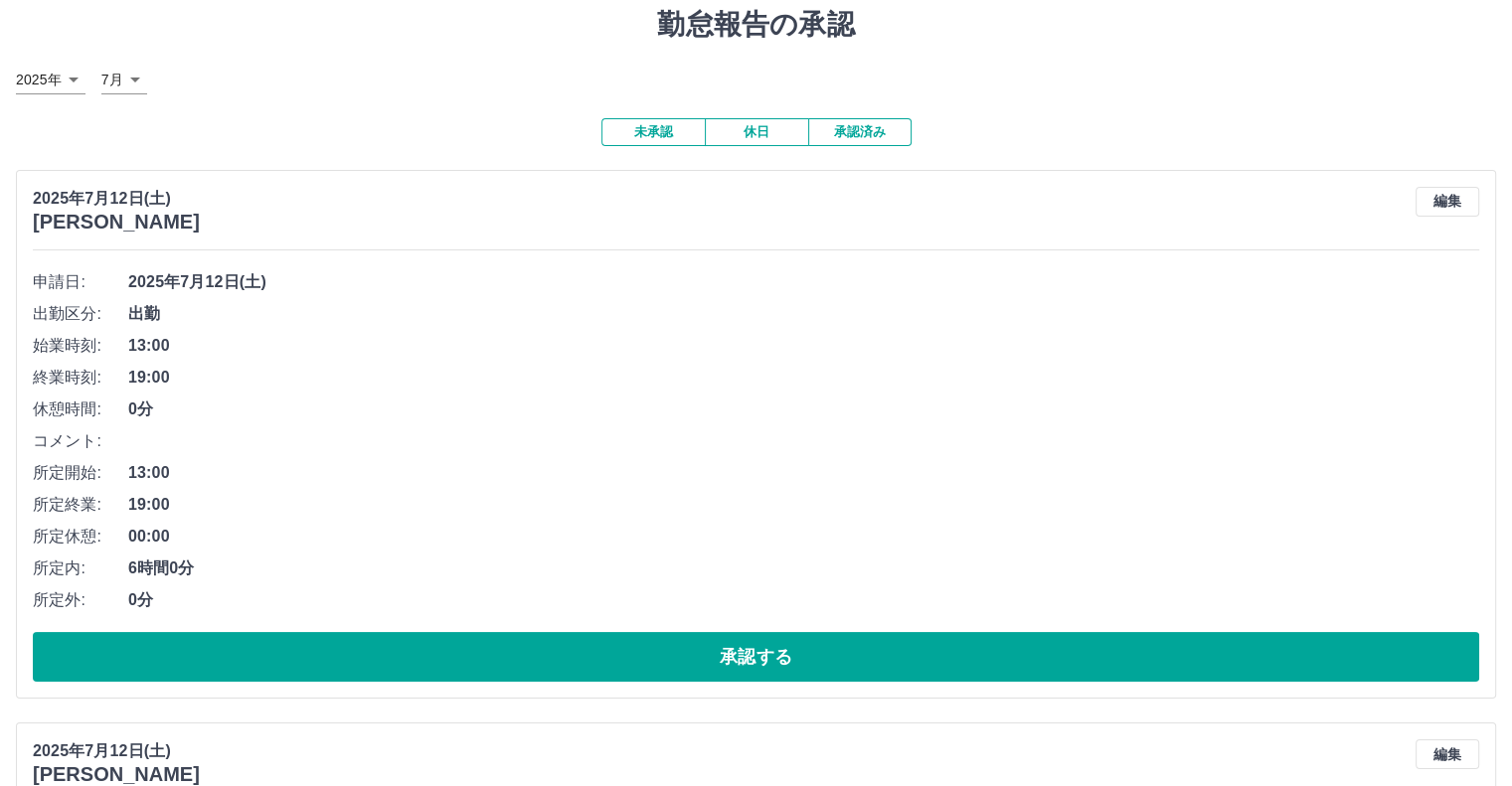 scroll, scrollTop: 99, scrollLeft: 0, axis: vertical 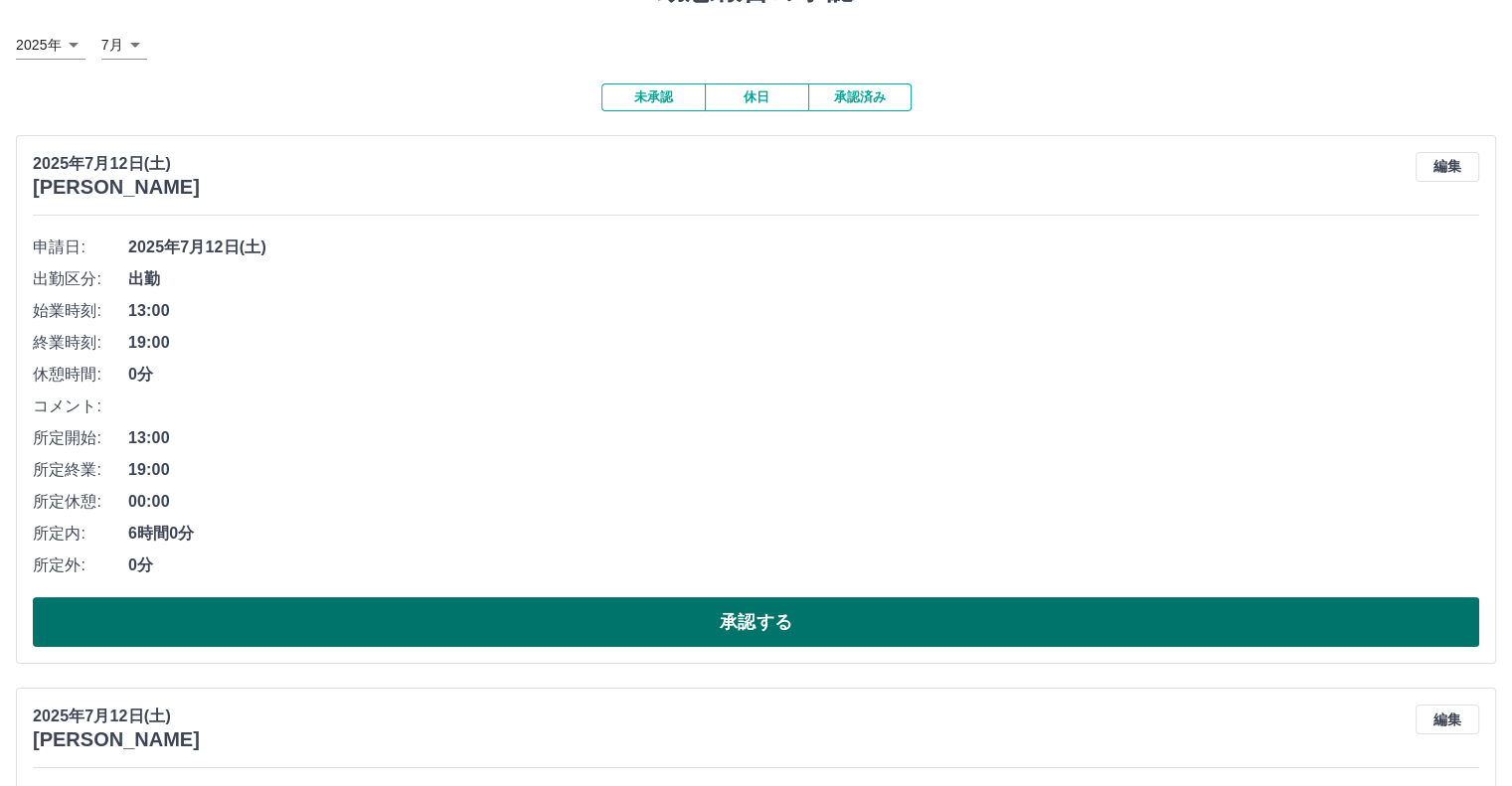 click on "承認する" at bounding box center (756, 622) 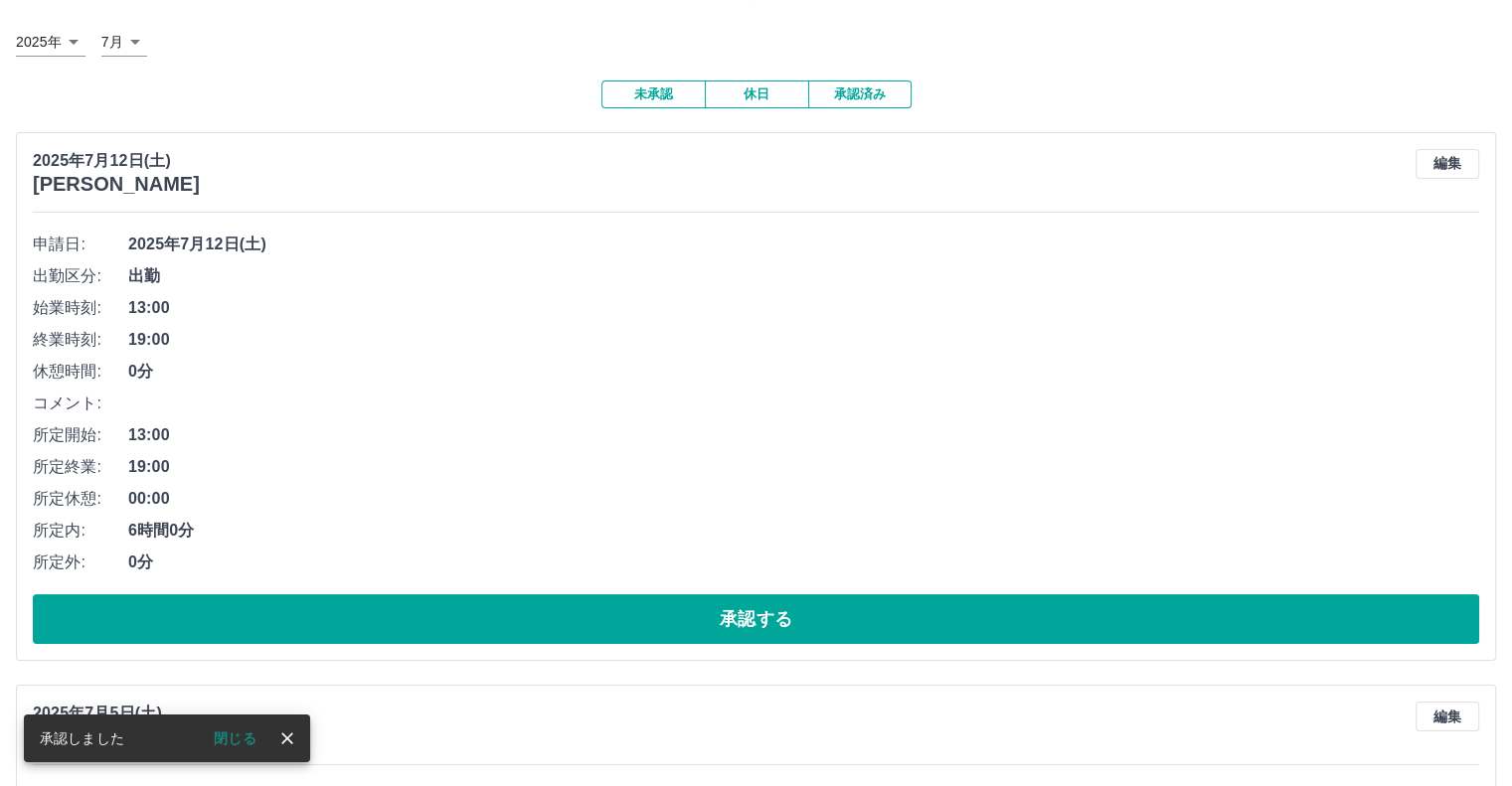 scroll, scrollTop: 99, scrollLeft: 0, axis: vertical 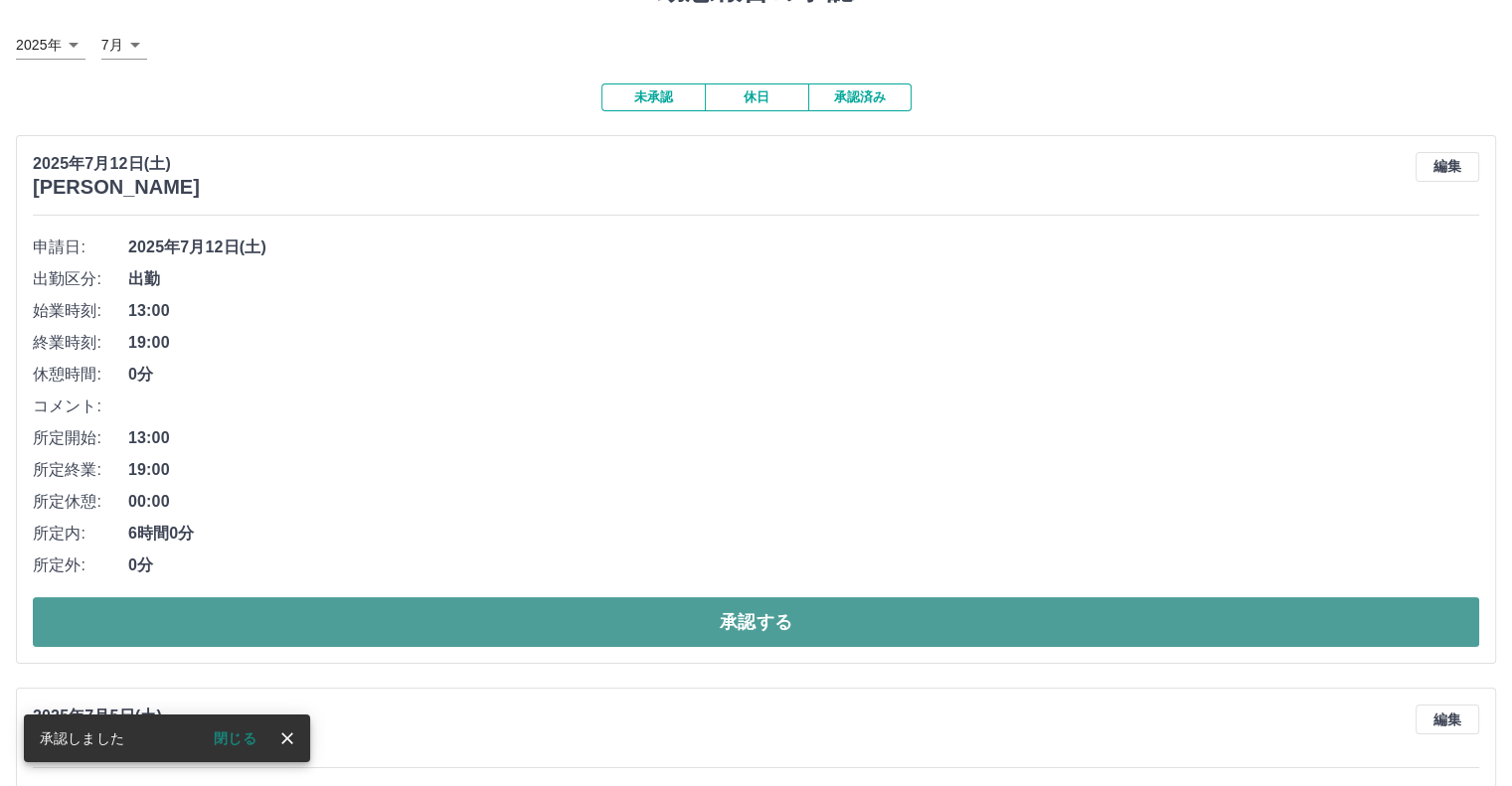 click on "承認する" at bounding box center [756, 622] 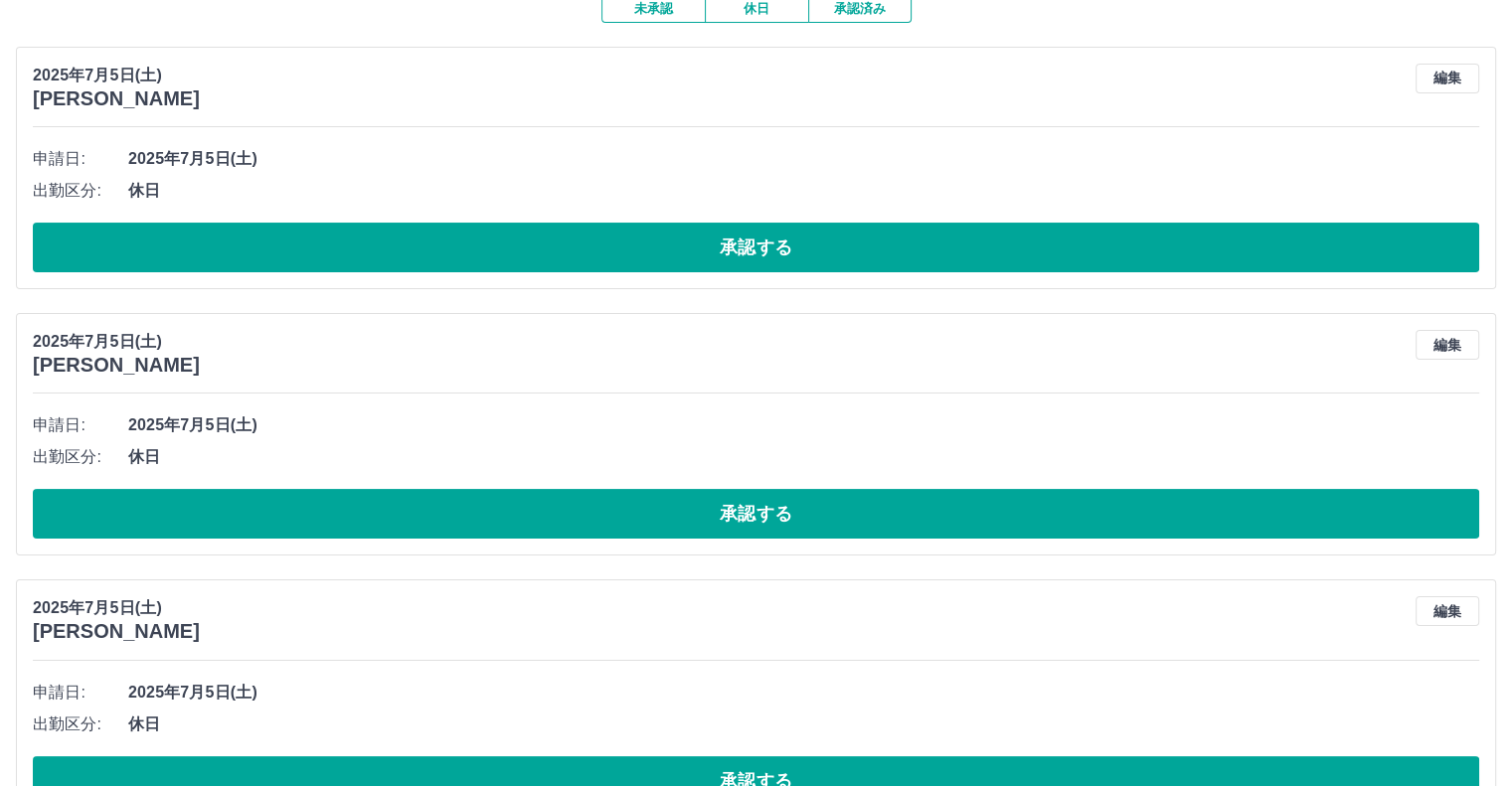 scroll, scrollTop: 199, scrollLeft: 0, axis: vertical 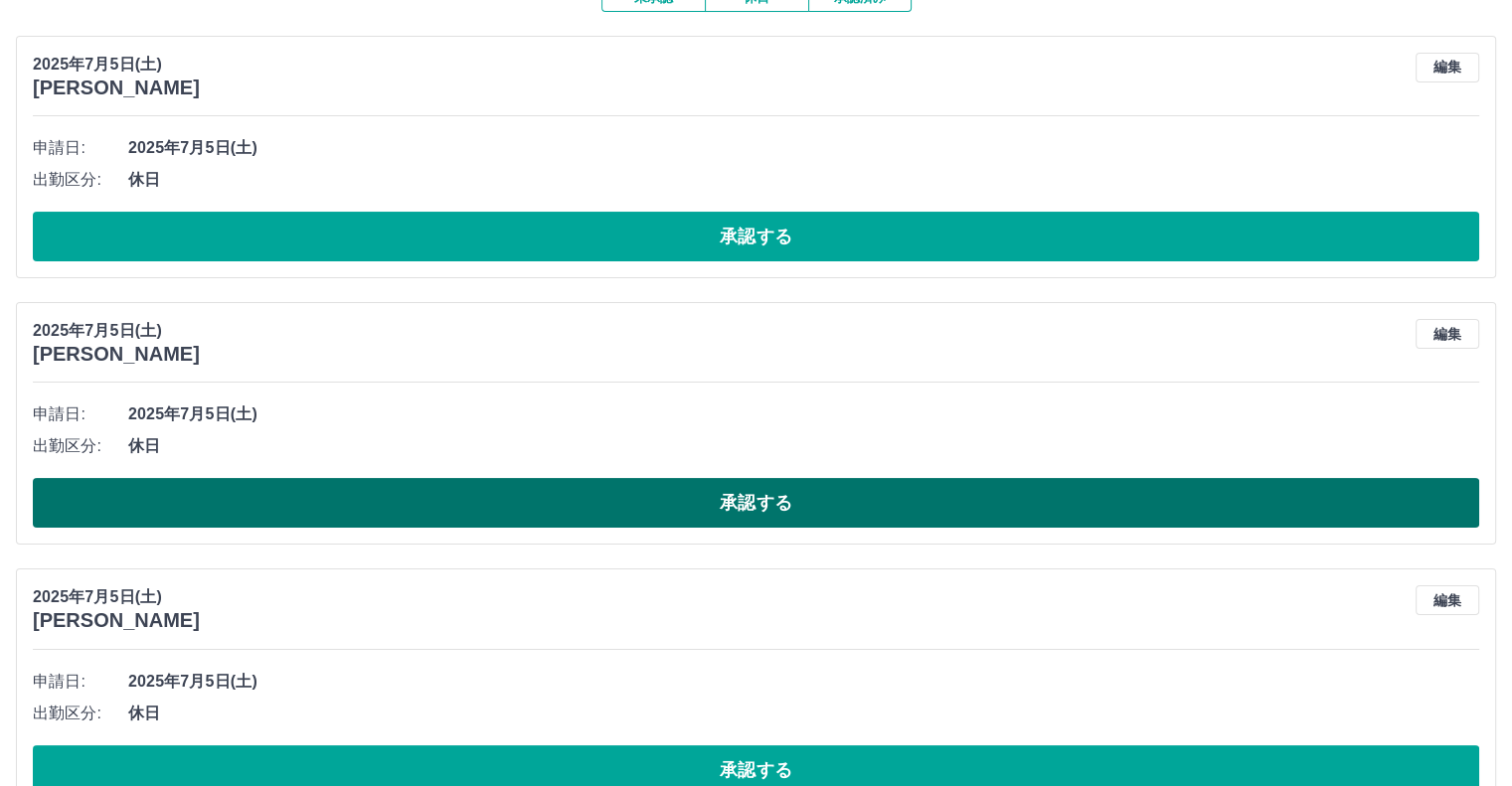 click on "承認する" at bounding box center (756, 503) 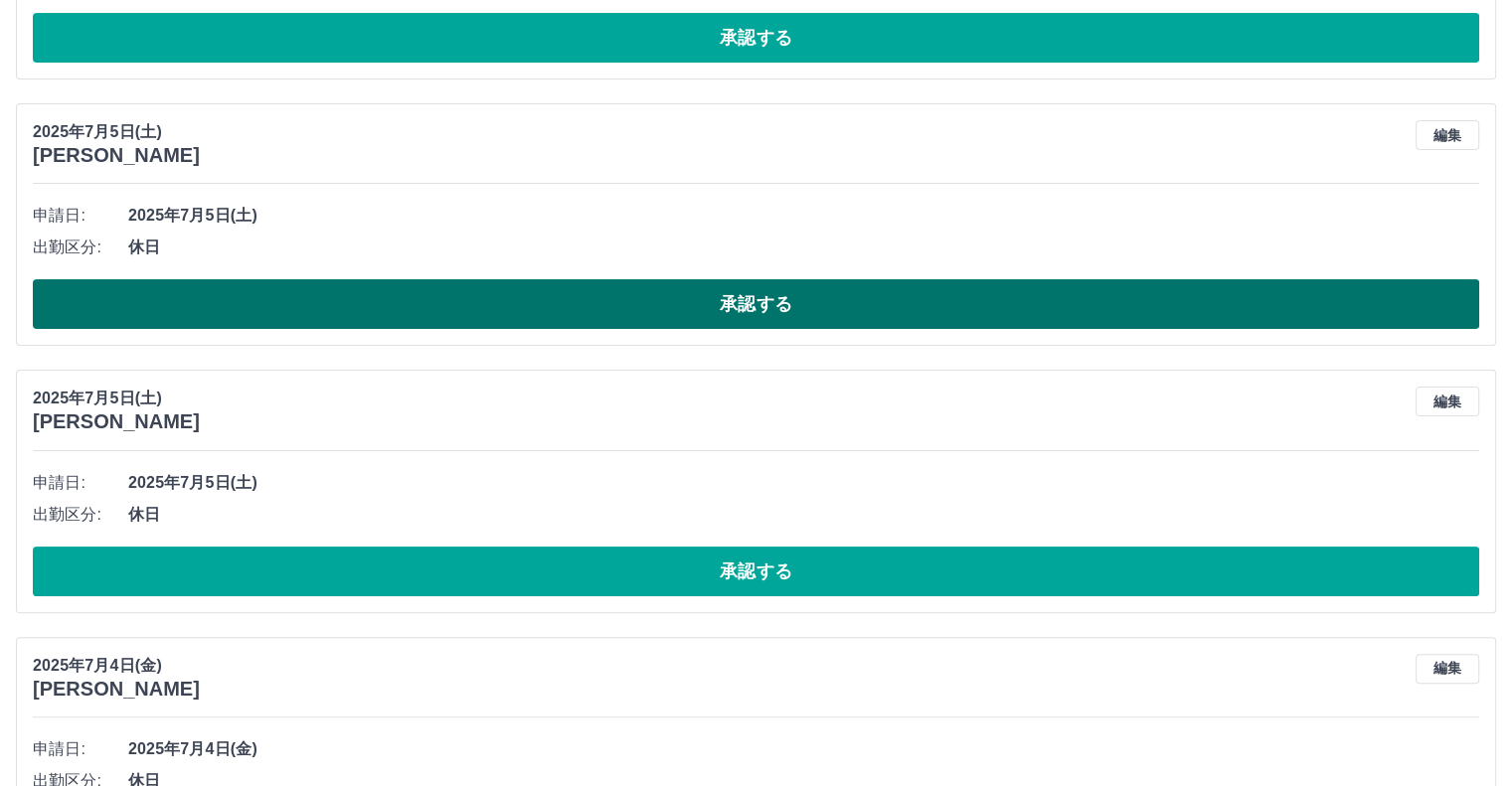scroll, scrollTop: 497, scrollLeft: 0, axis: vertical 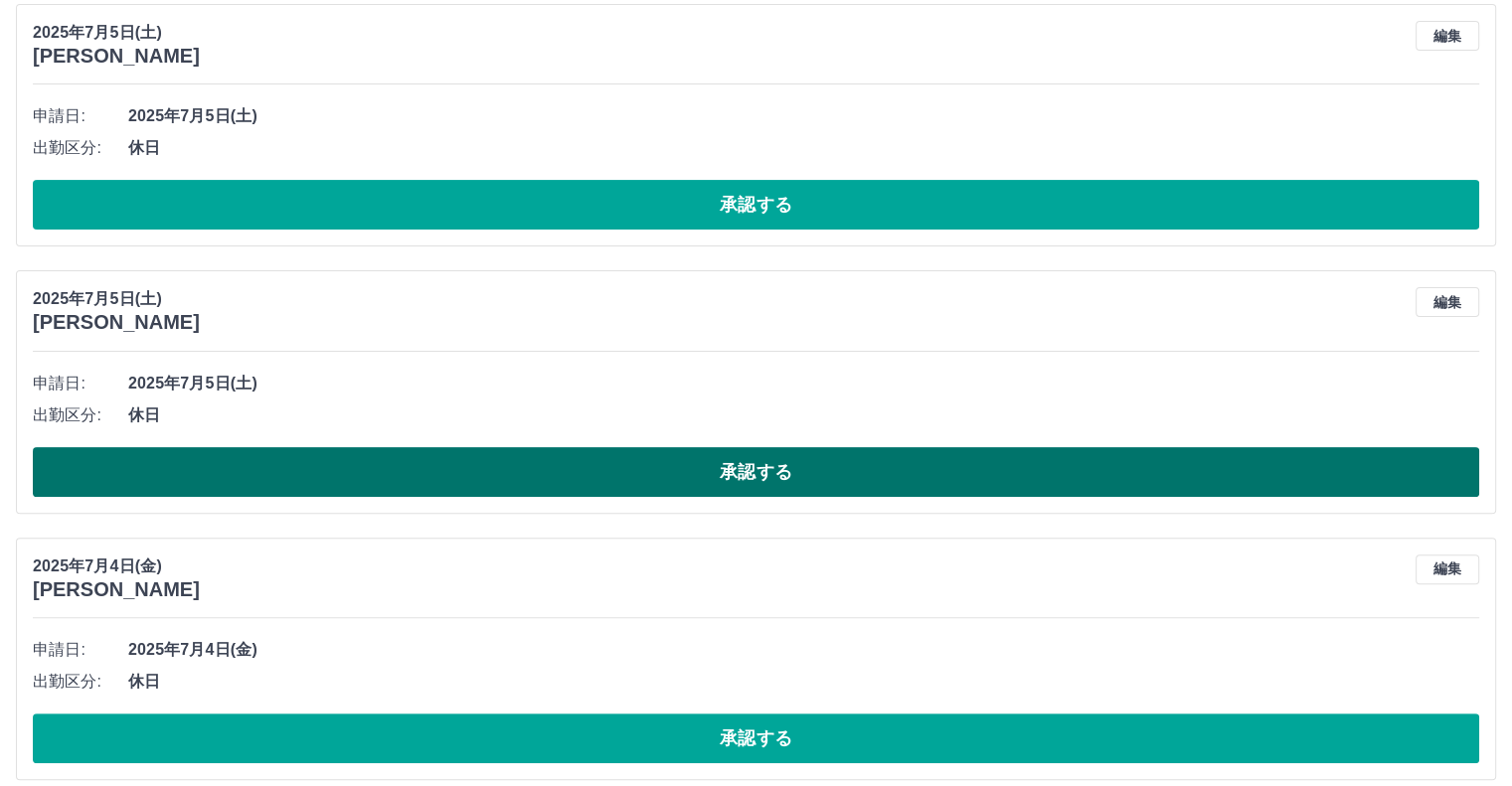 click on "承認する" at bounding box center (756, 472) 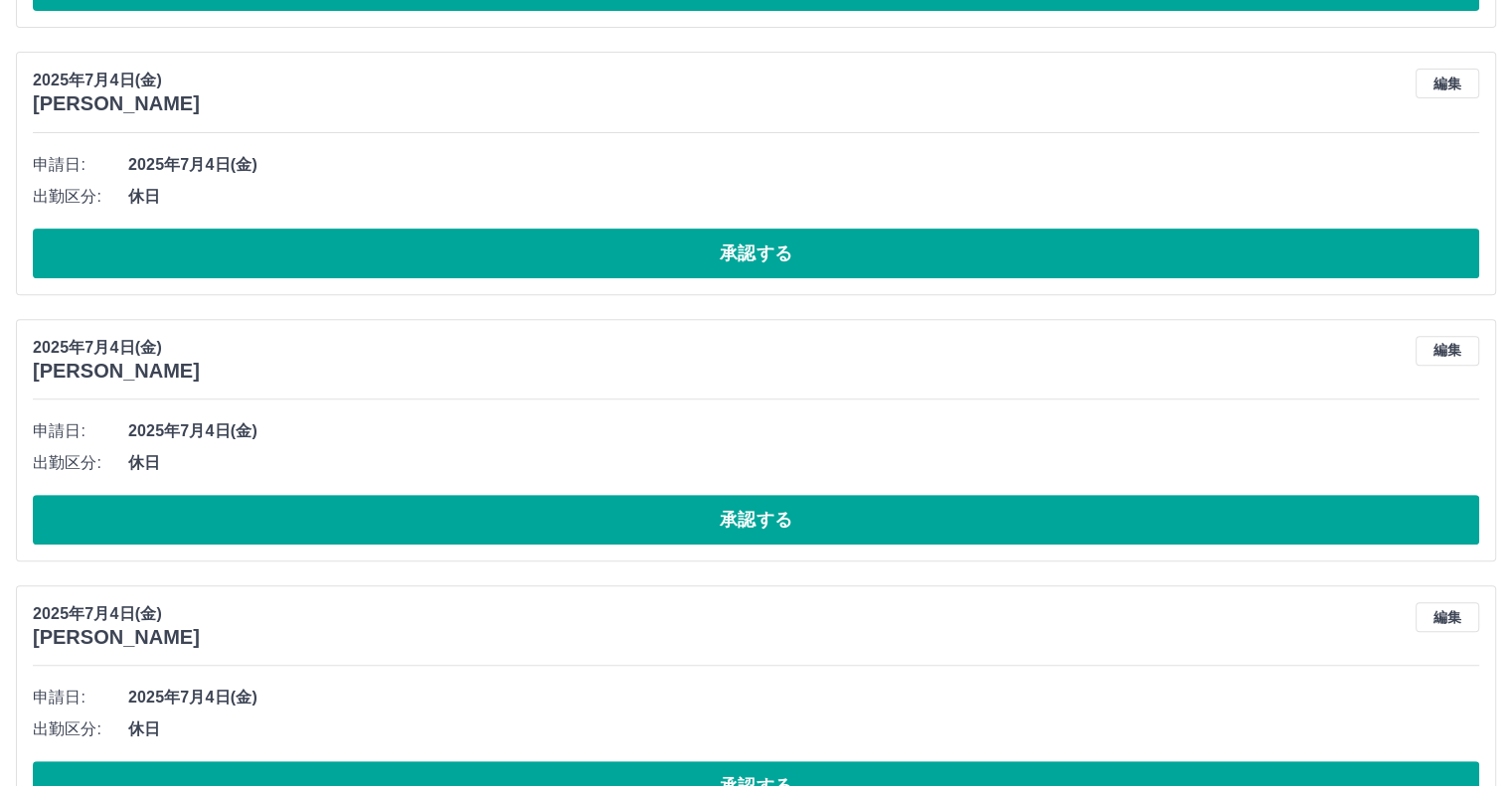scroll, scrollTop: 795, scrollLeft: 0, axis: vertical 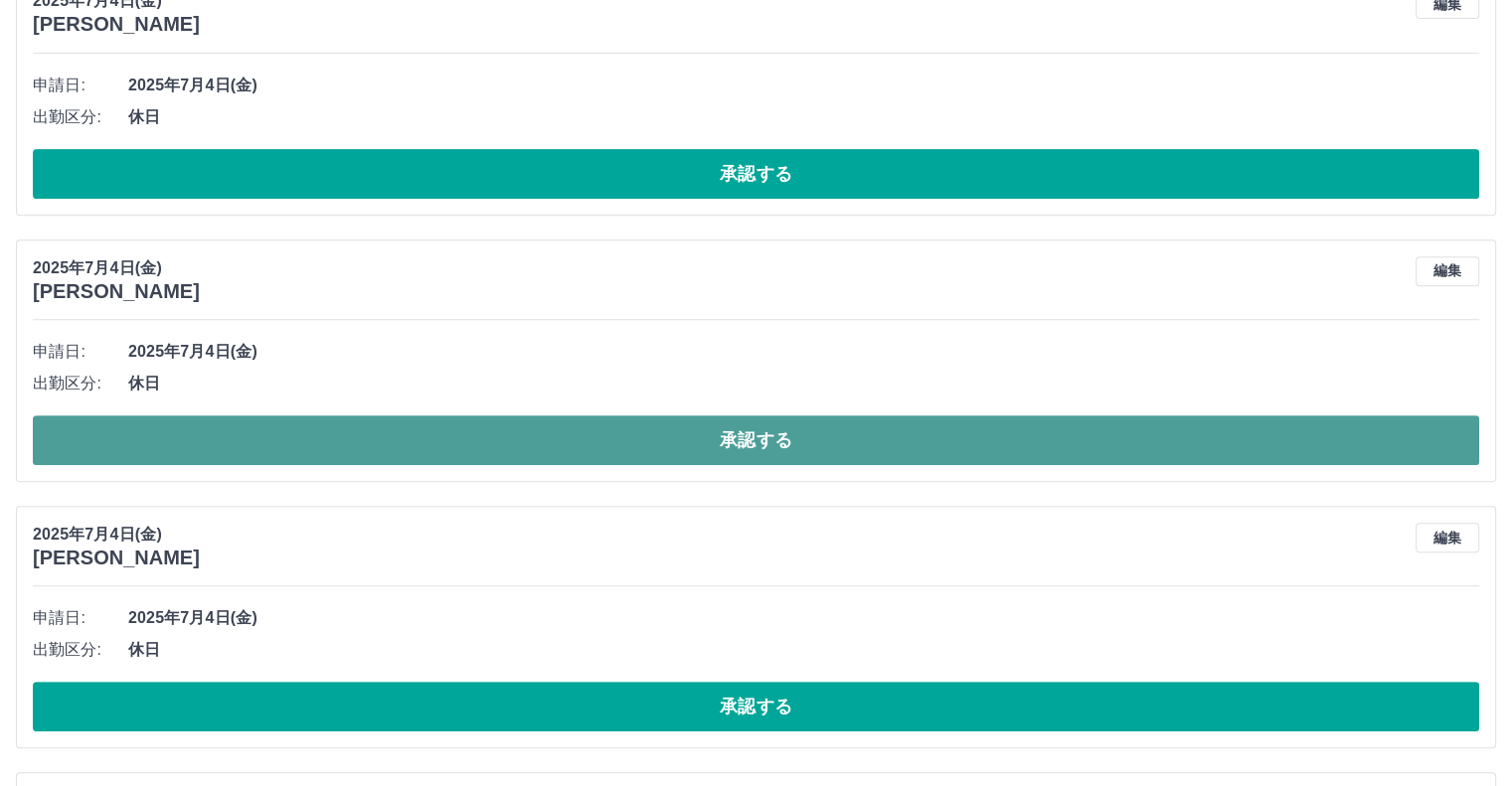 click on "承認する" at bounding box center [756, 440] 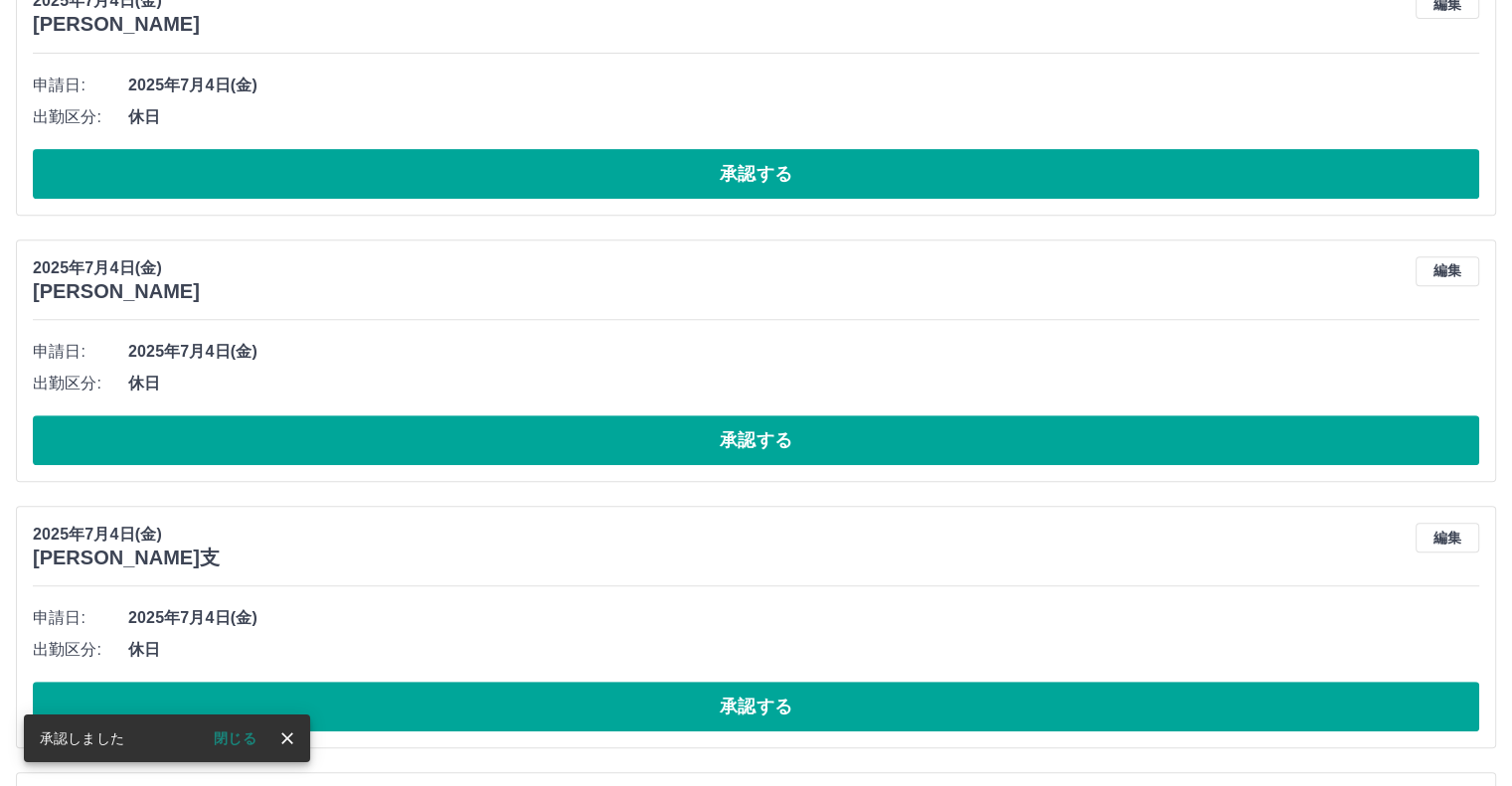 scroll, scrollTop: 894, scrollLeft: 0, axis: vertical 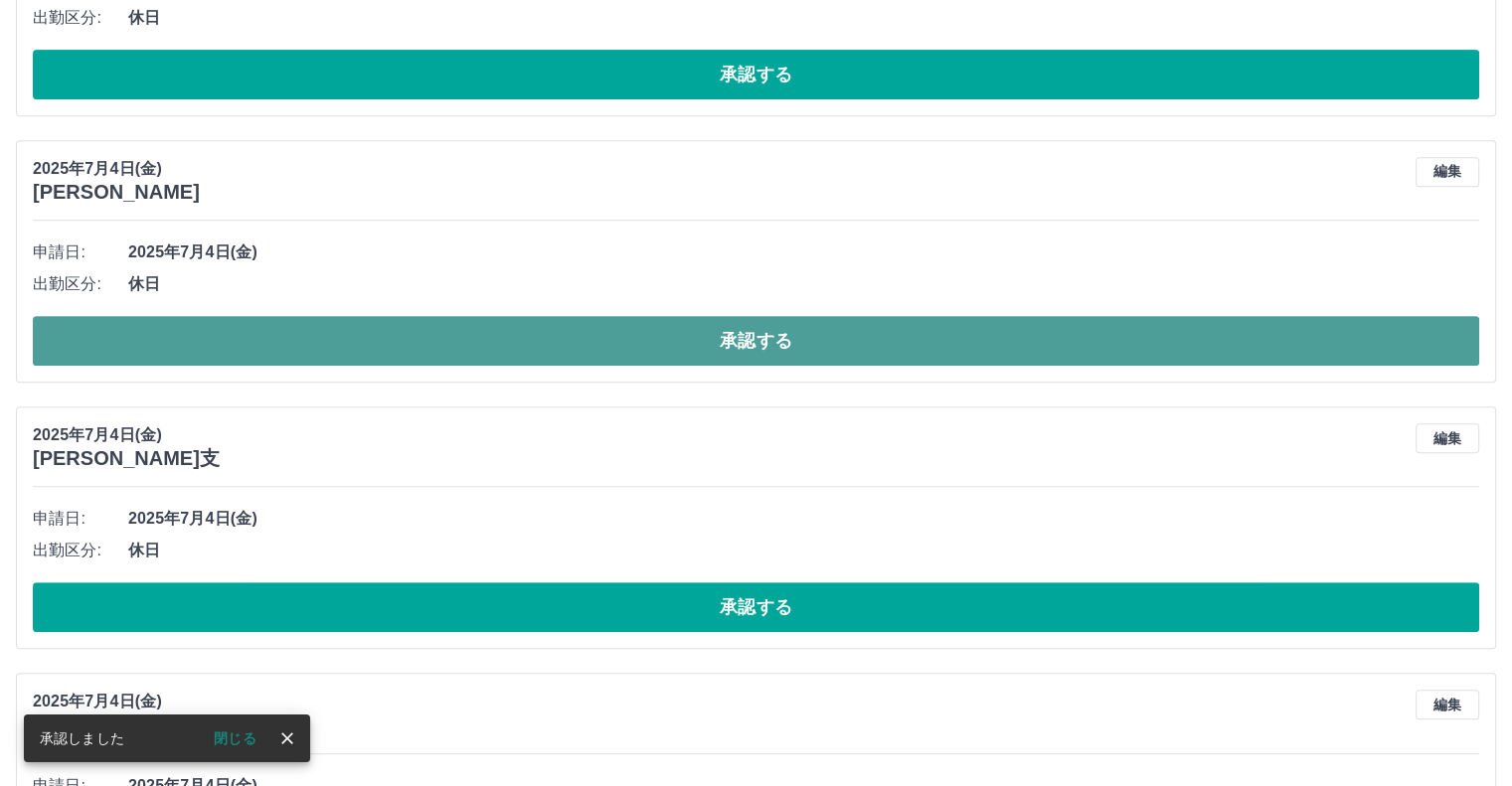 click on "承認する" at bounding box center (756, 341) 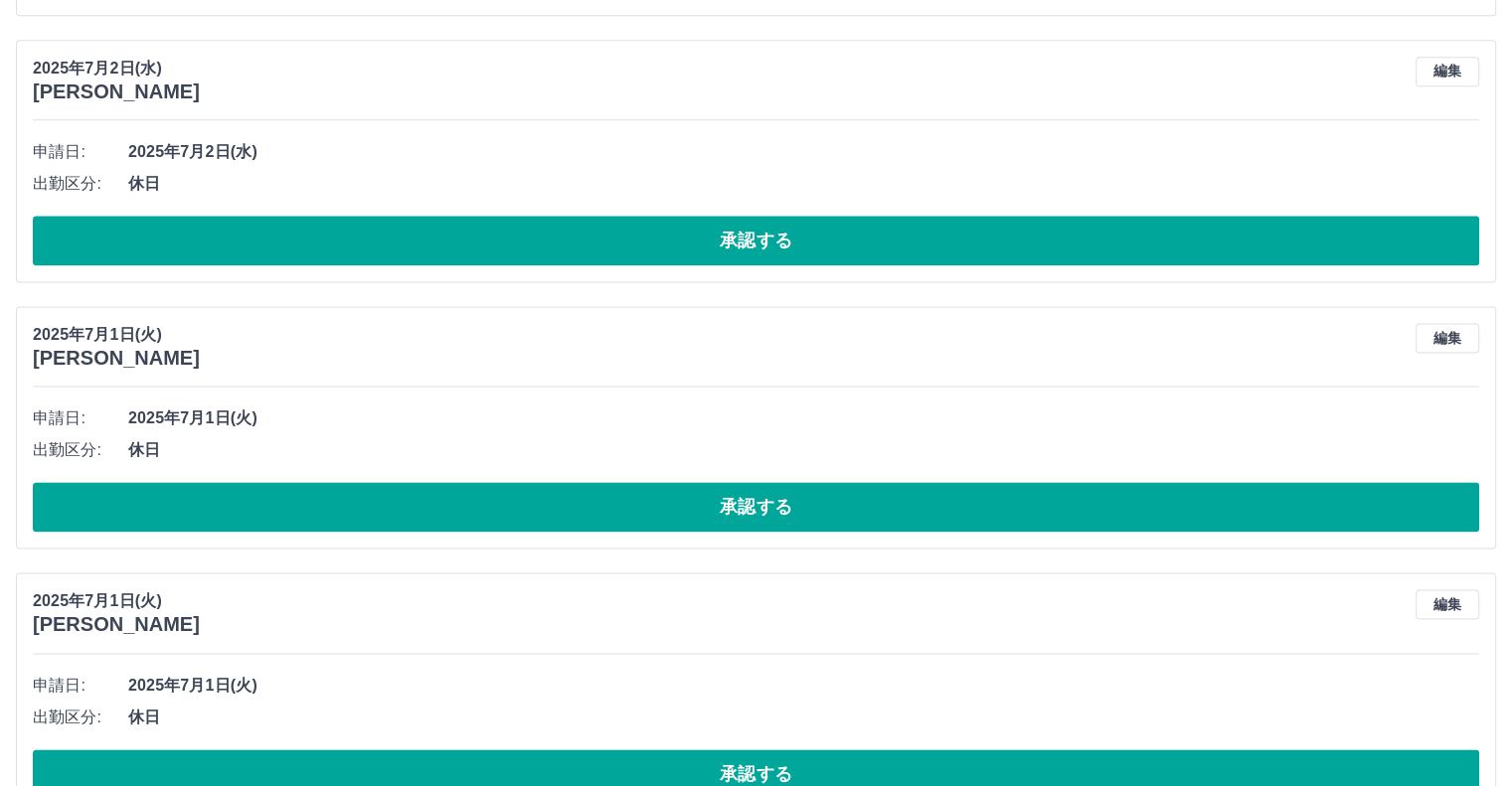 scroll, scrollTop: 2609, scrollLeft: 0, axis: vertical 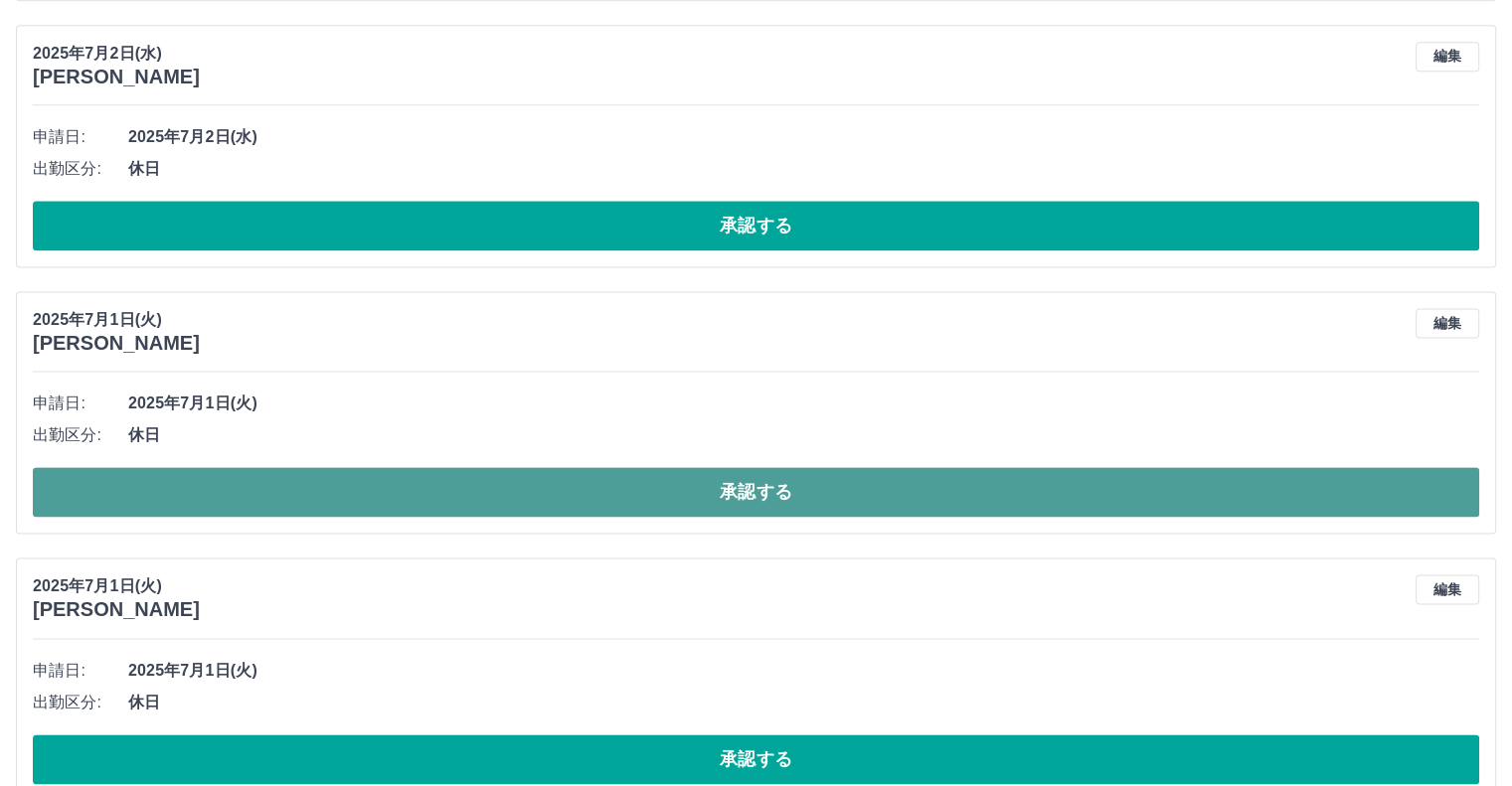 click on "承認する" at bounding box center (756, 492) 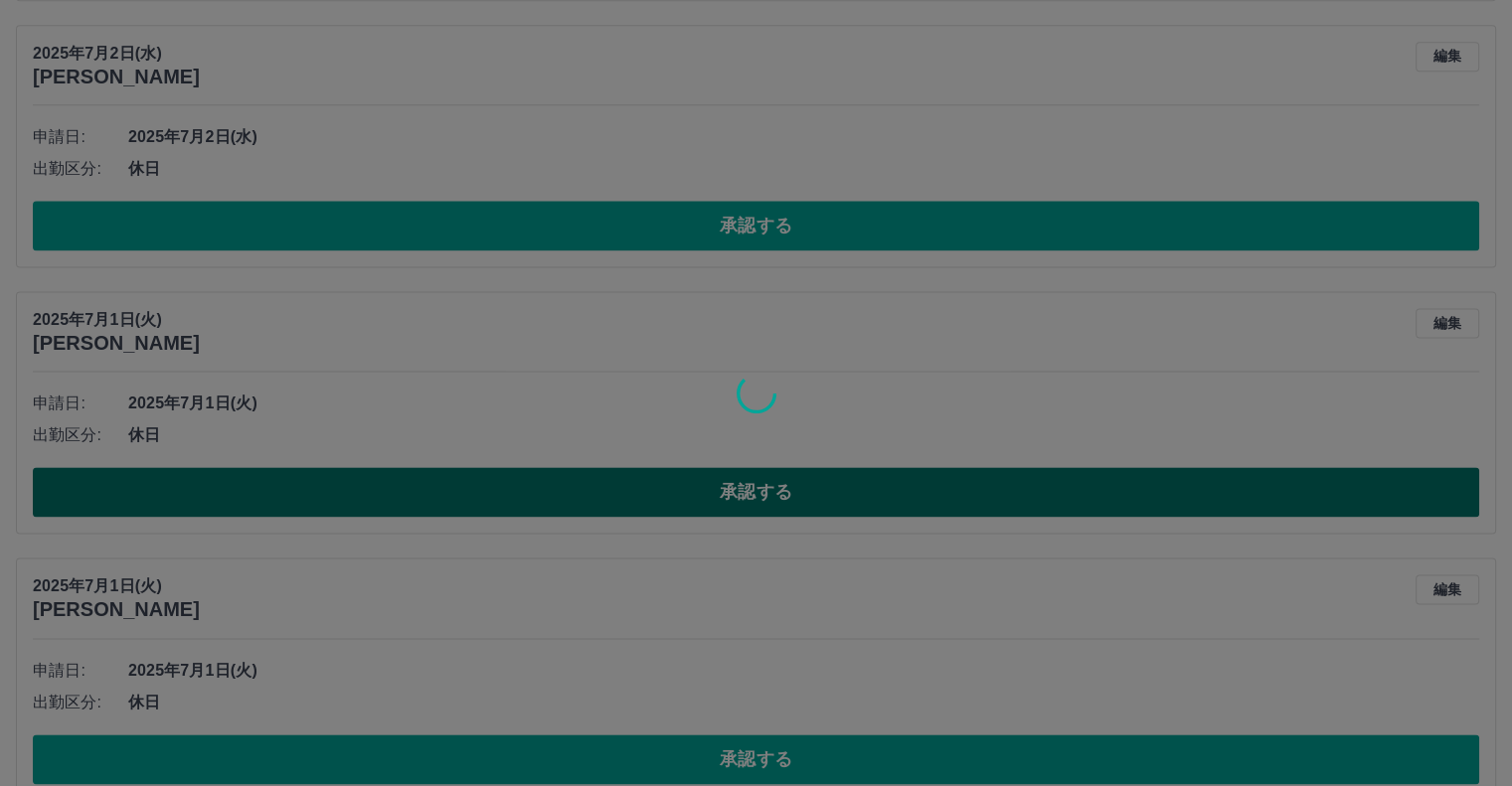 scroll, scrollTop: 3162, scrollLeft: 0, axis: vertical 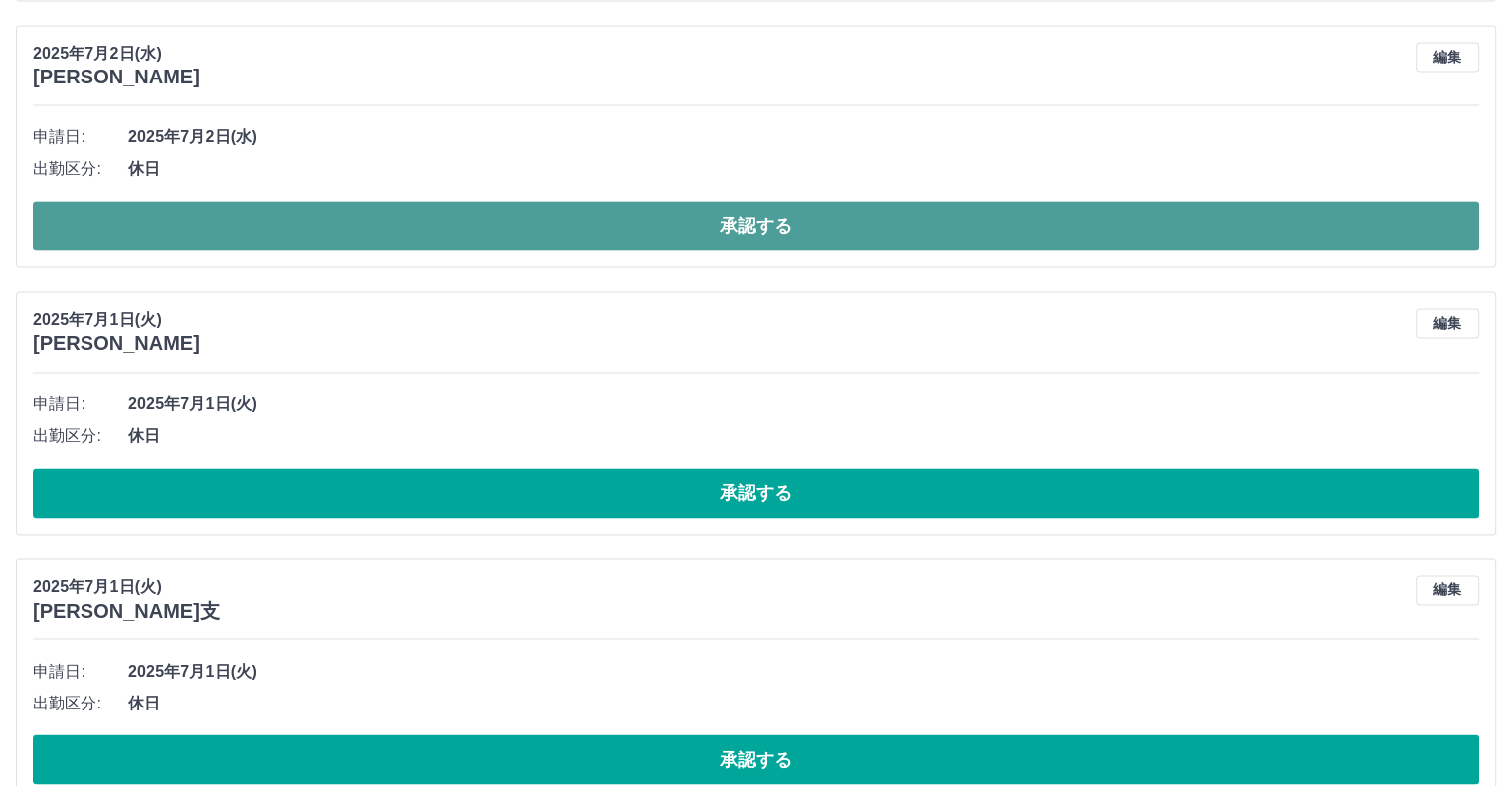 click on "承認する" at bounding box center (756, 226) 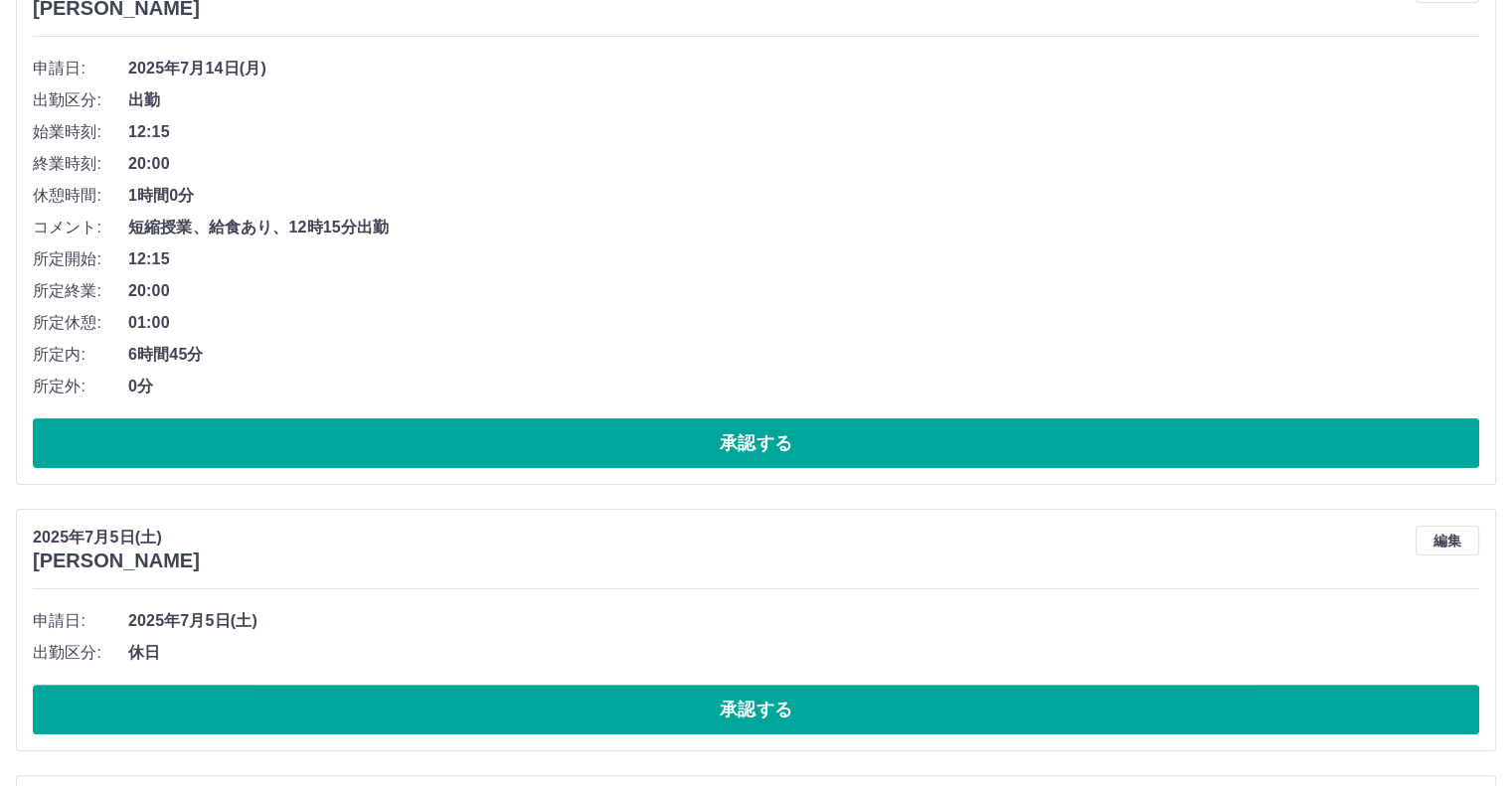 scroll, scrollTop: 244, scrollLeft: 0, axis: vertical 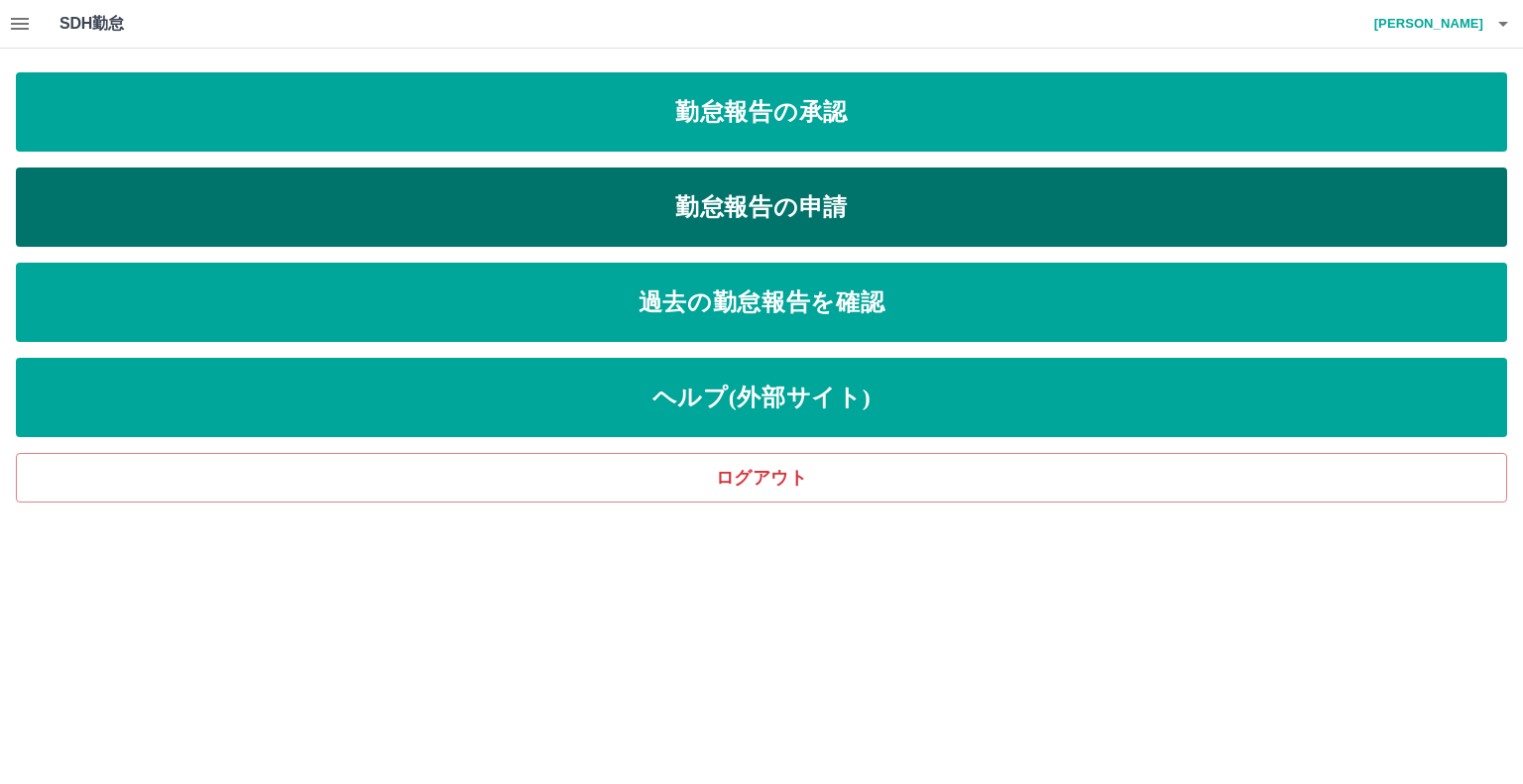 click on "勤怠報告の申請" at bounding box center (762, 207) 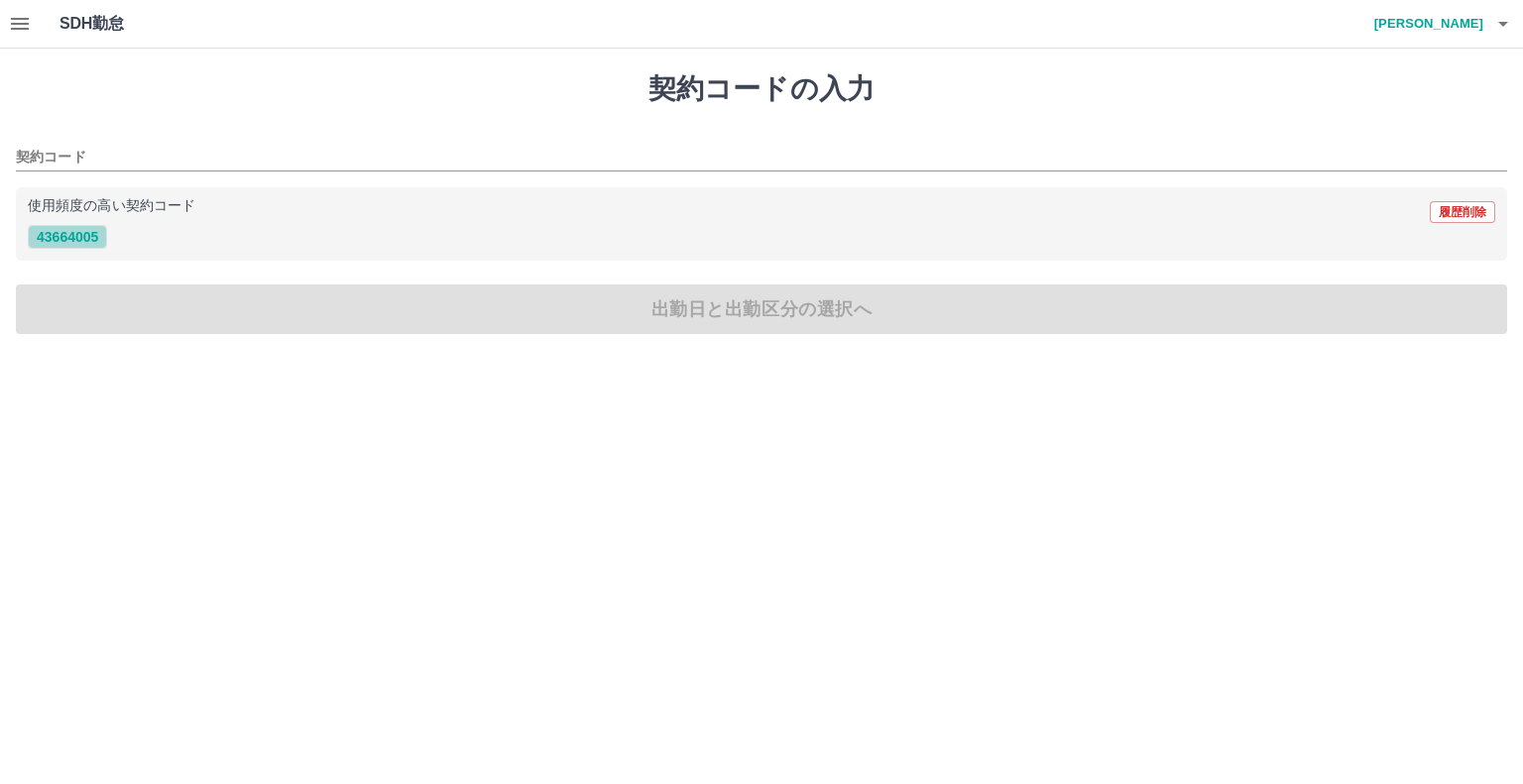 click on "43664005" at bounding box center (67, 237) 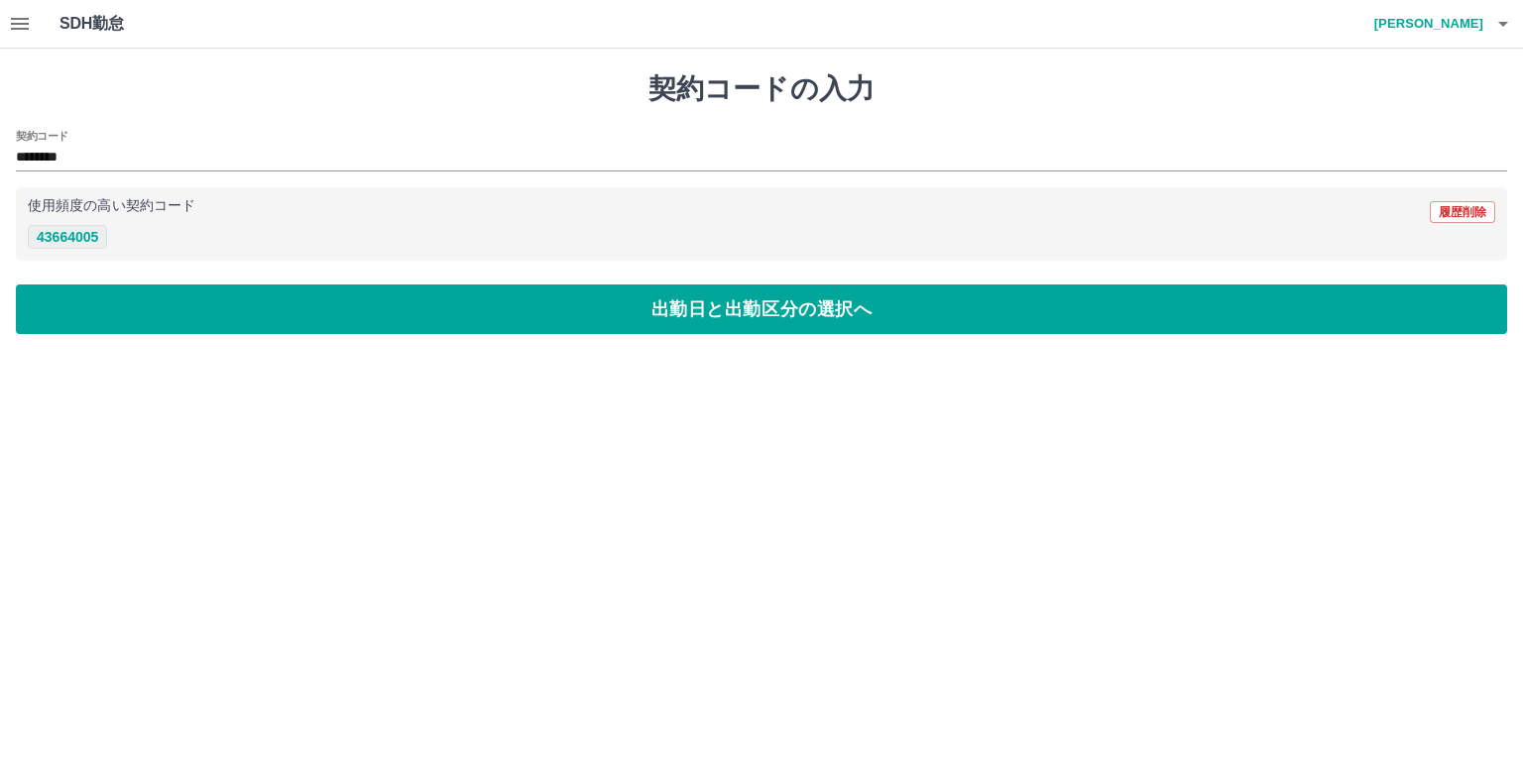 click on "43664005" at bounding box center [67, 237] 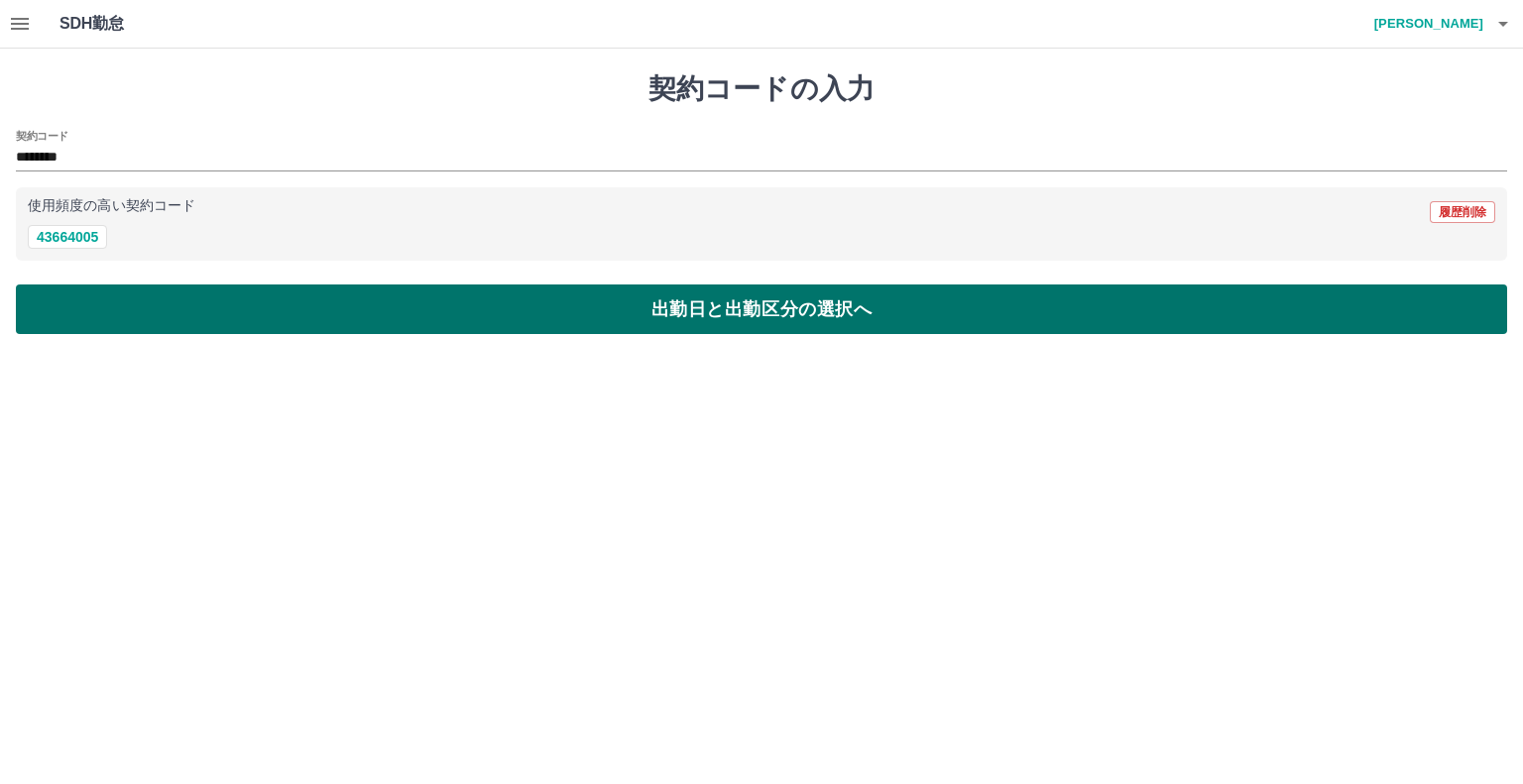 click on "出勤日と出勤区分の選択へ" at bounding box center [762, 309] 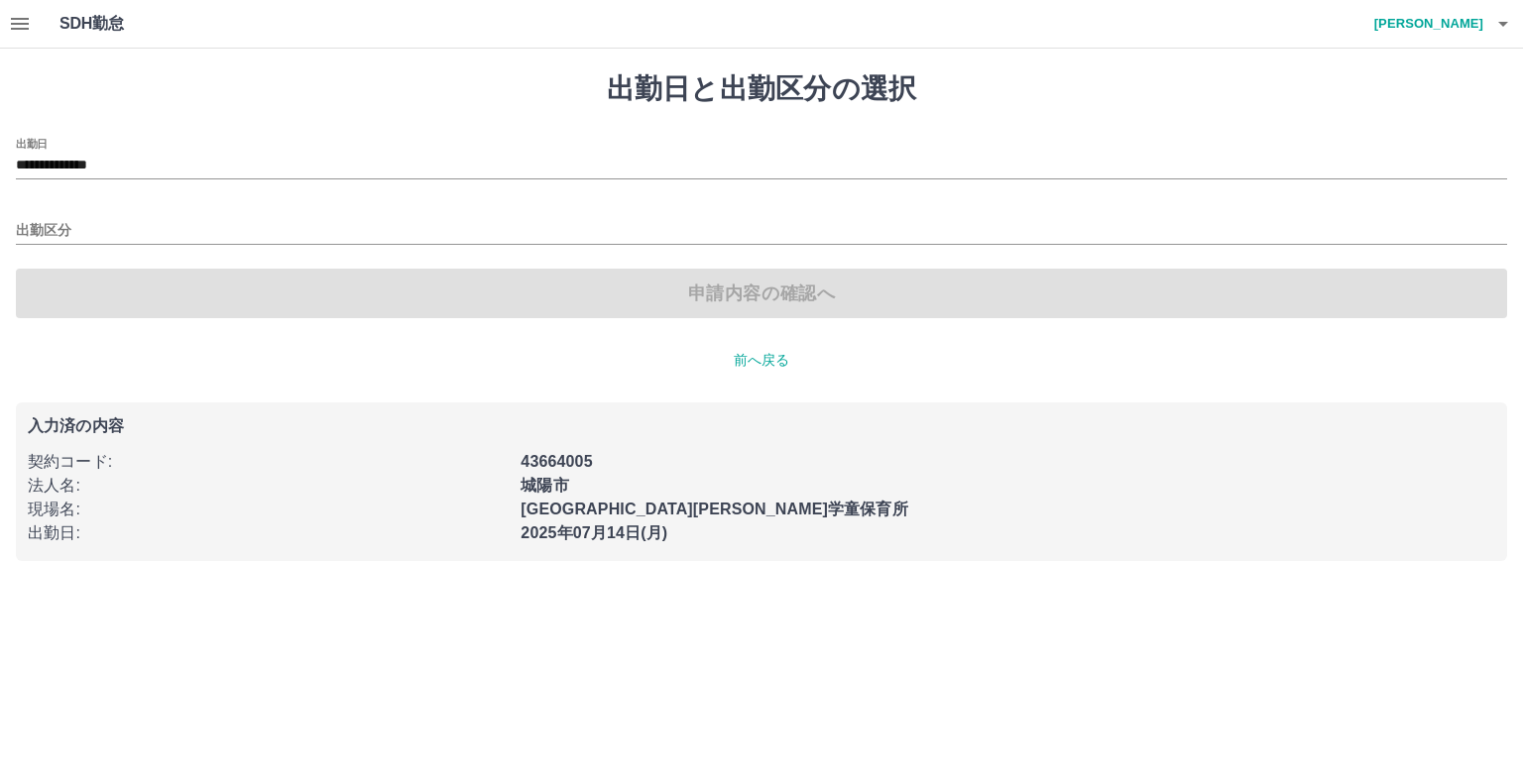 click on "出勤区分" at bounding box center (762, 224) 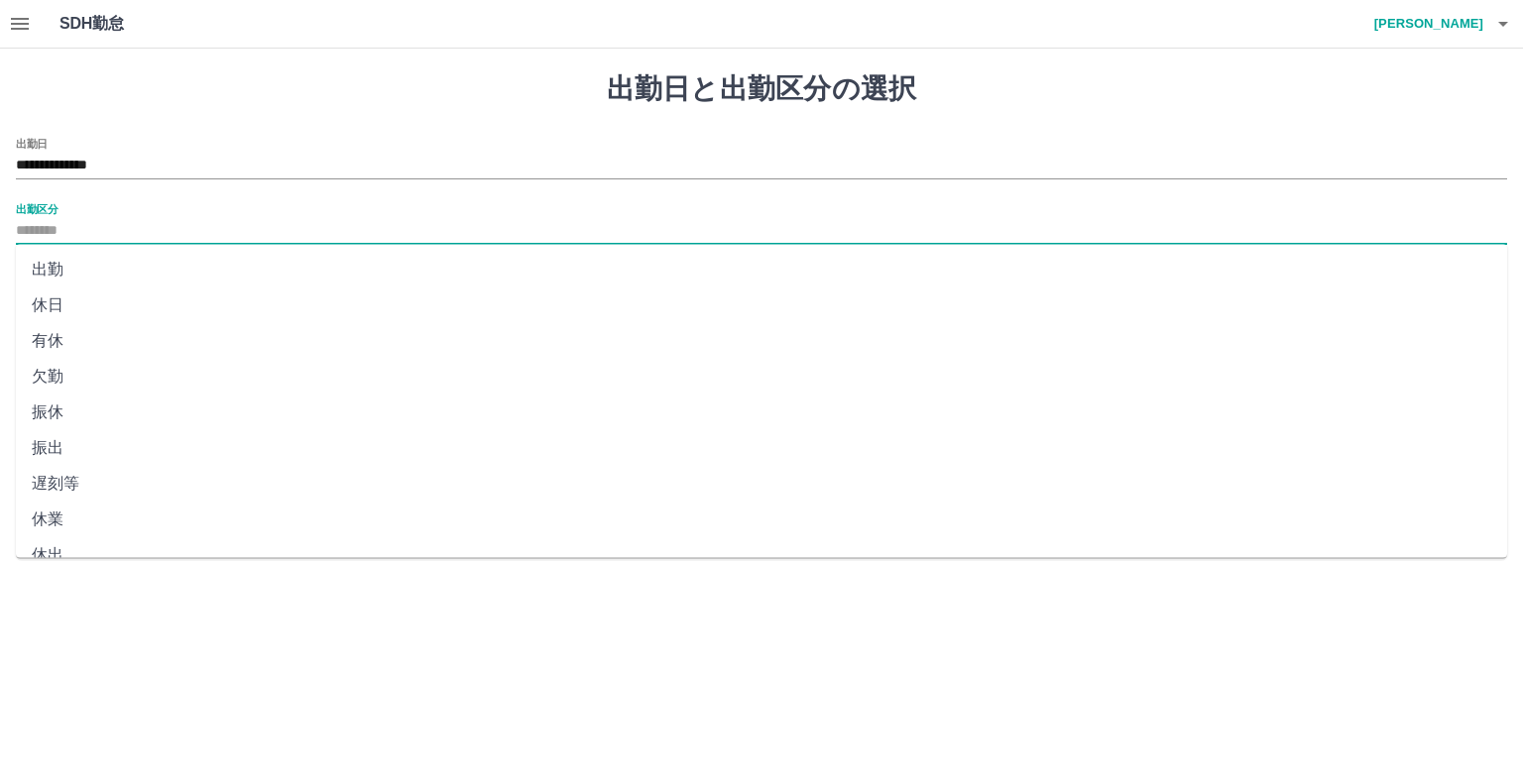click on "出勤区分" at bounding box center [762, 231] 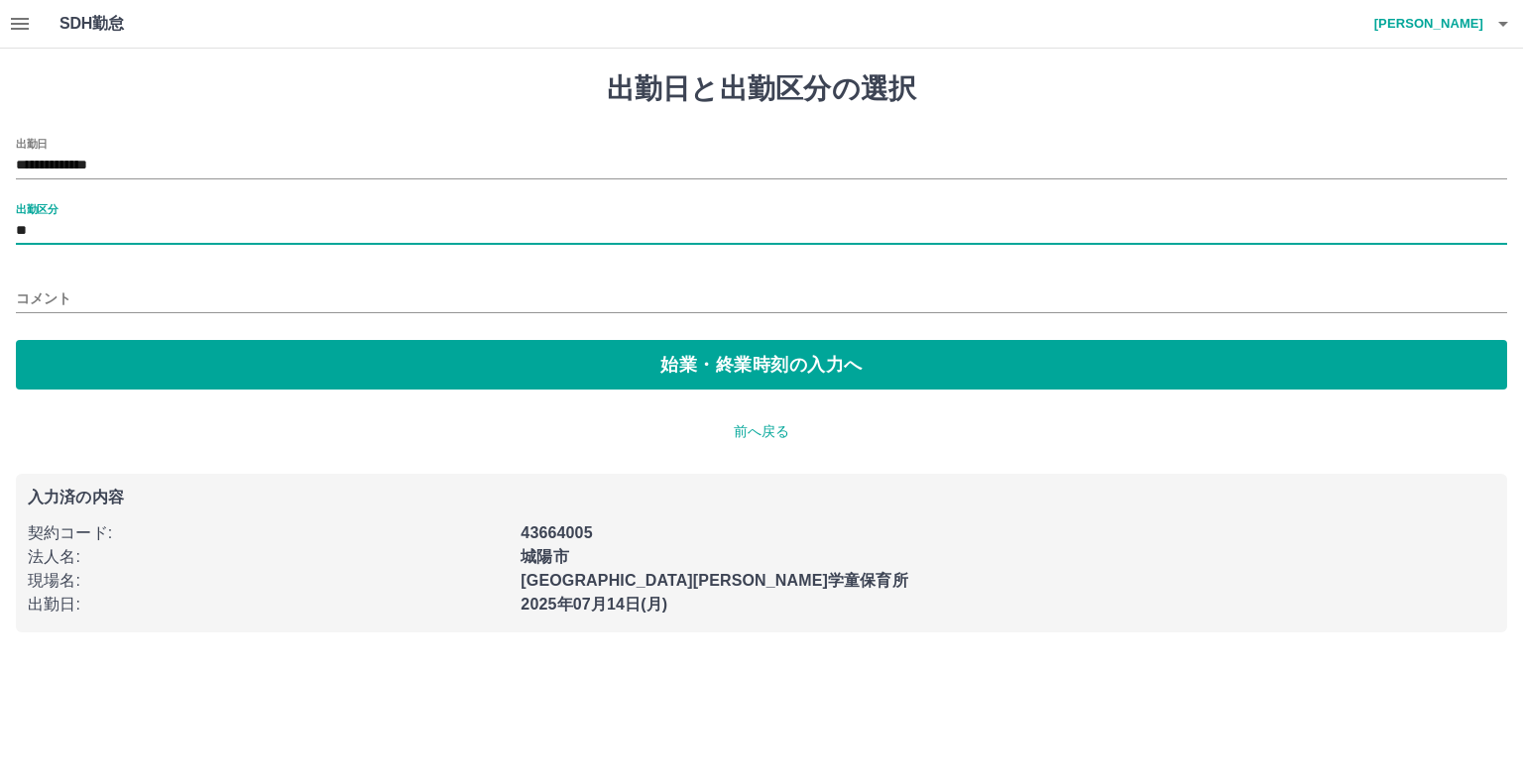 click on "コメント" at bounding box center (762, 298) 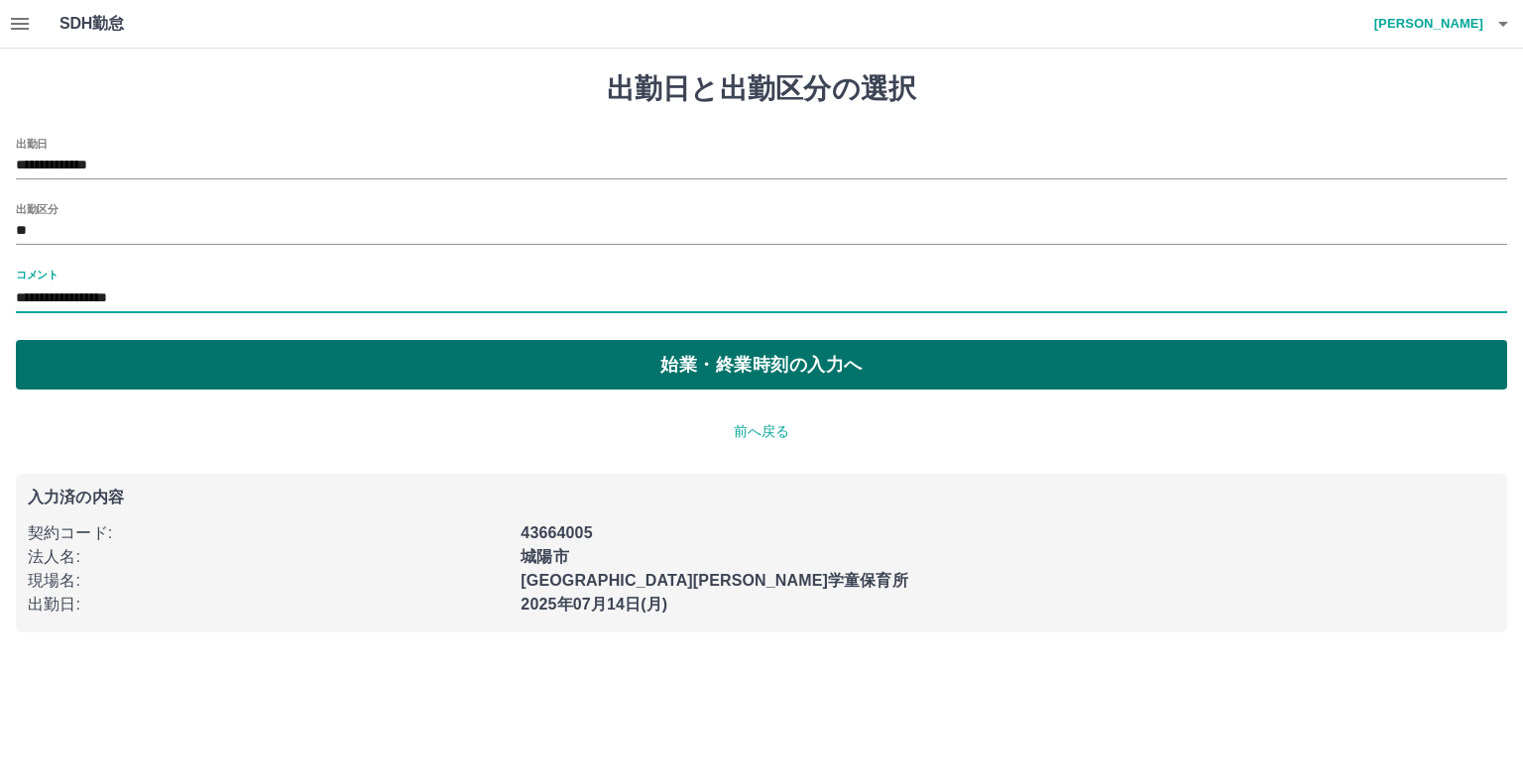 type on "**********" 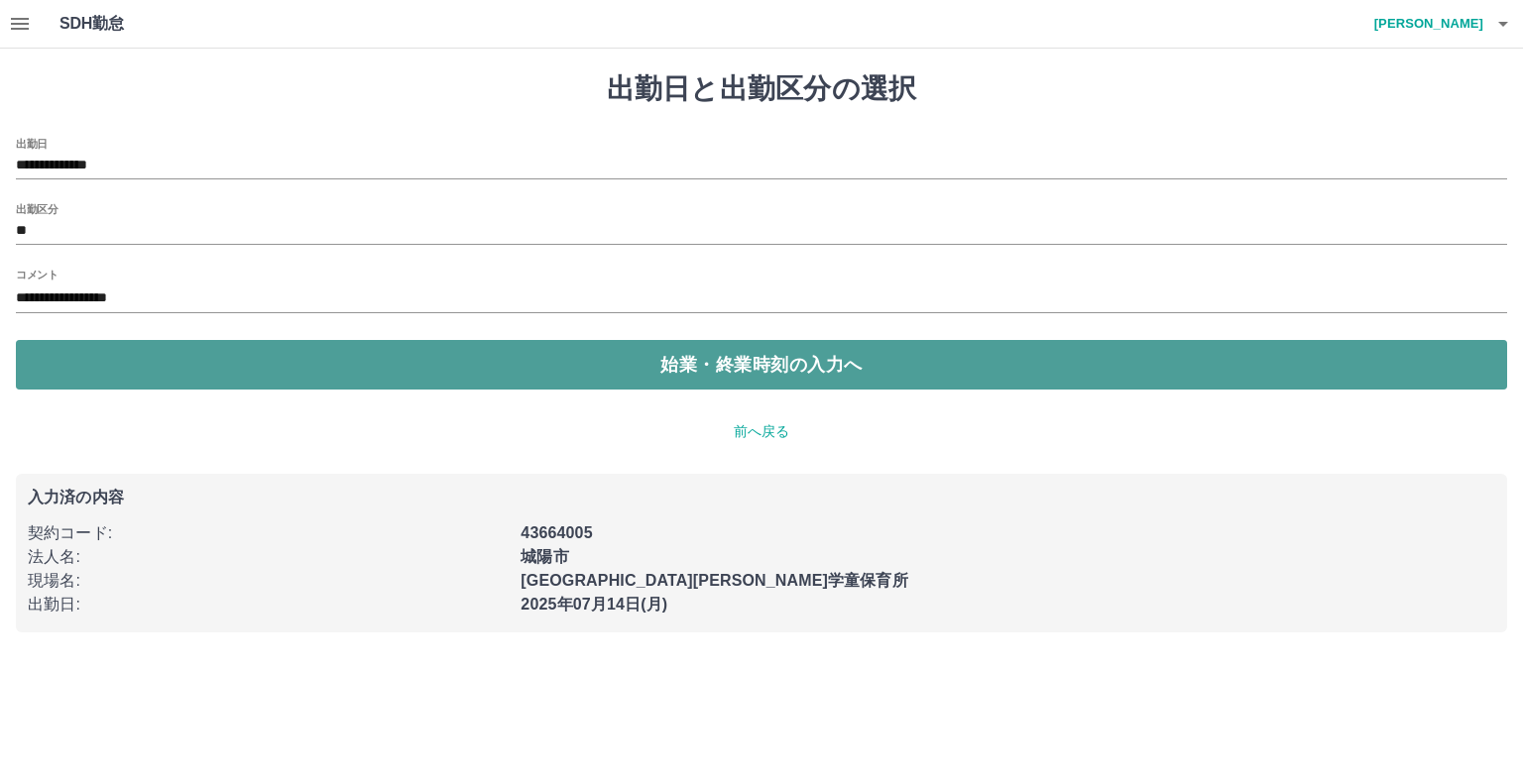 click on "始業・終業時刻の入力へ" at bounding box center [762, 365] 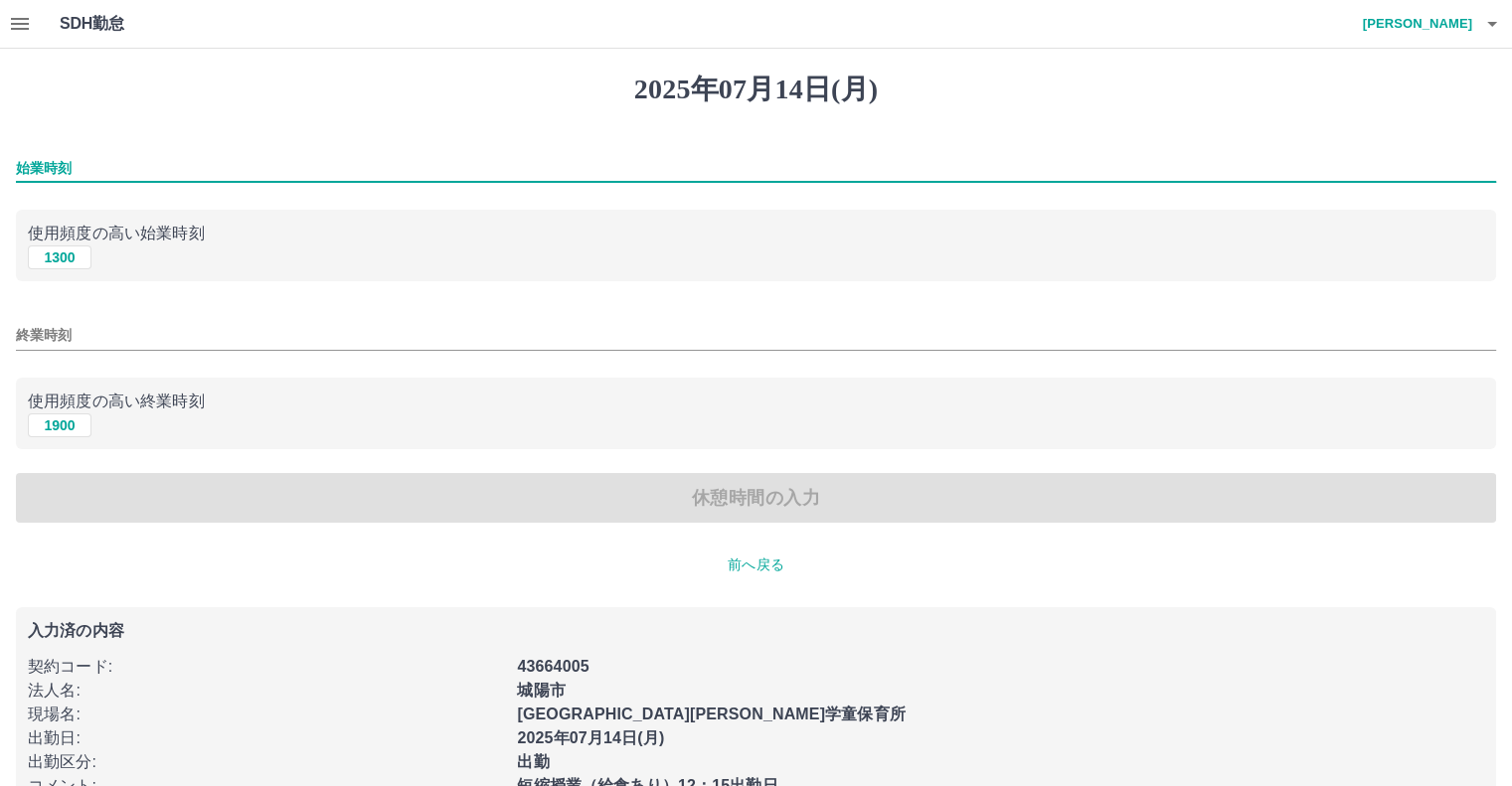click on "始業時刻" at bounding box center (756, 168) 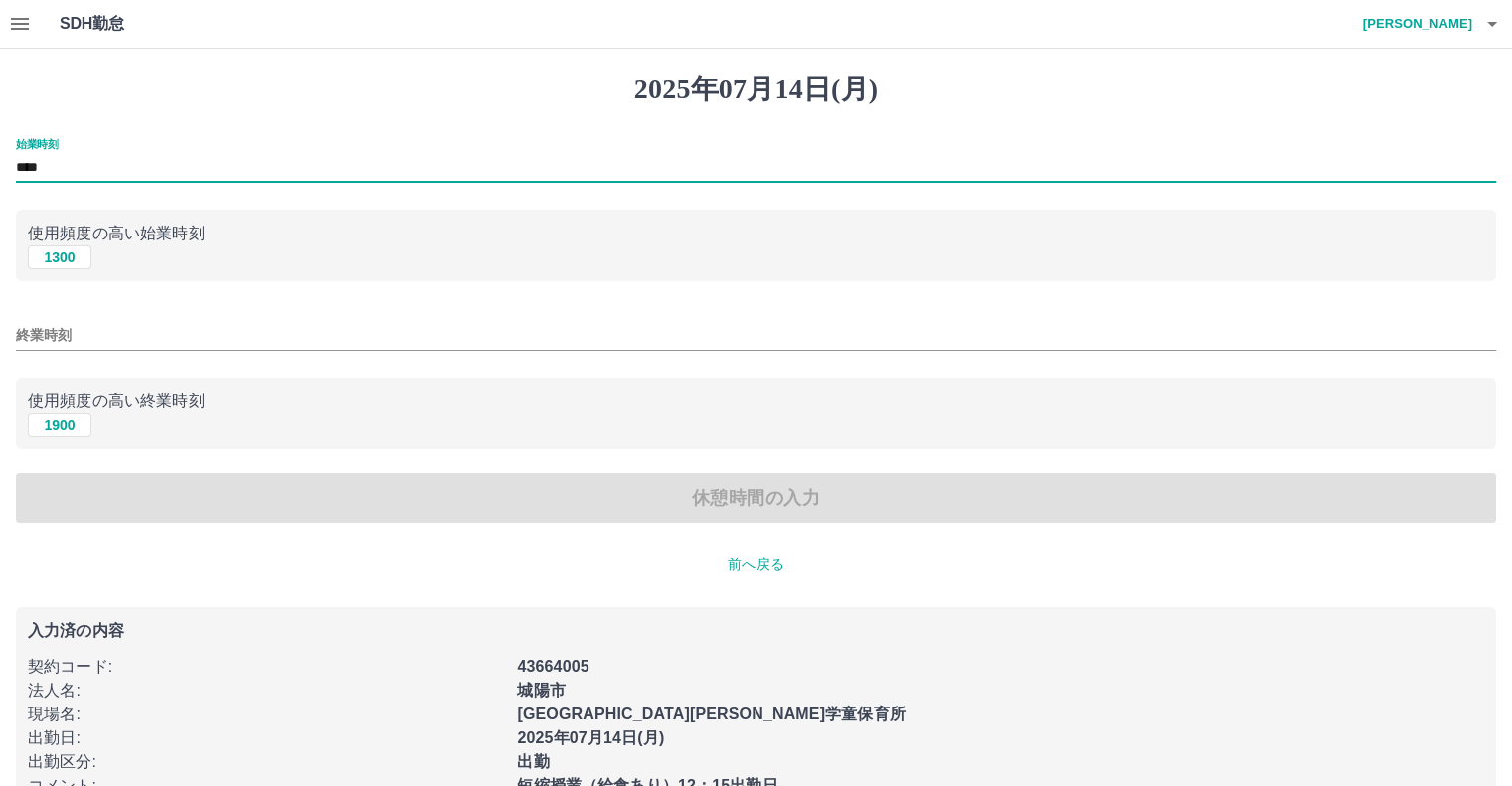 type on "****" 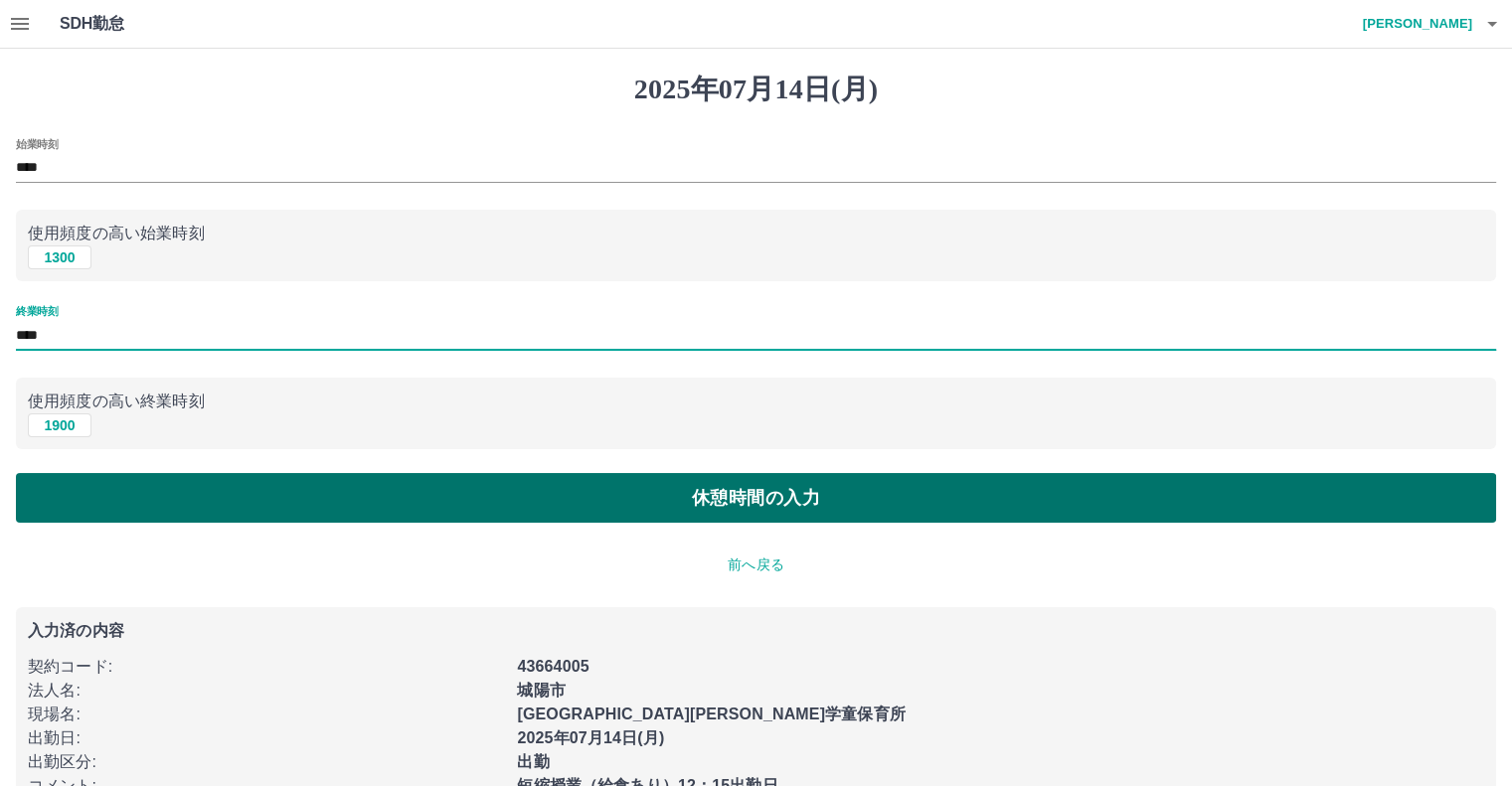 type on "****" 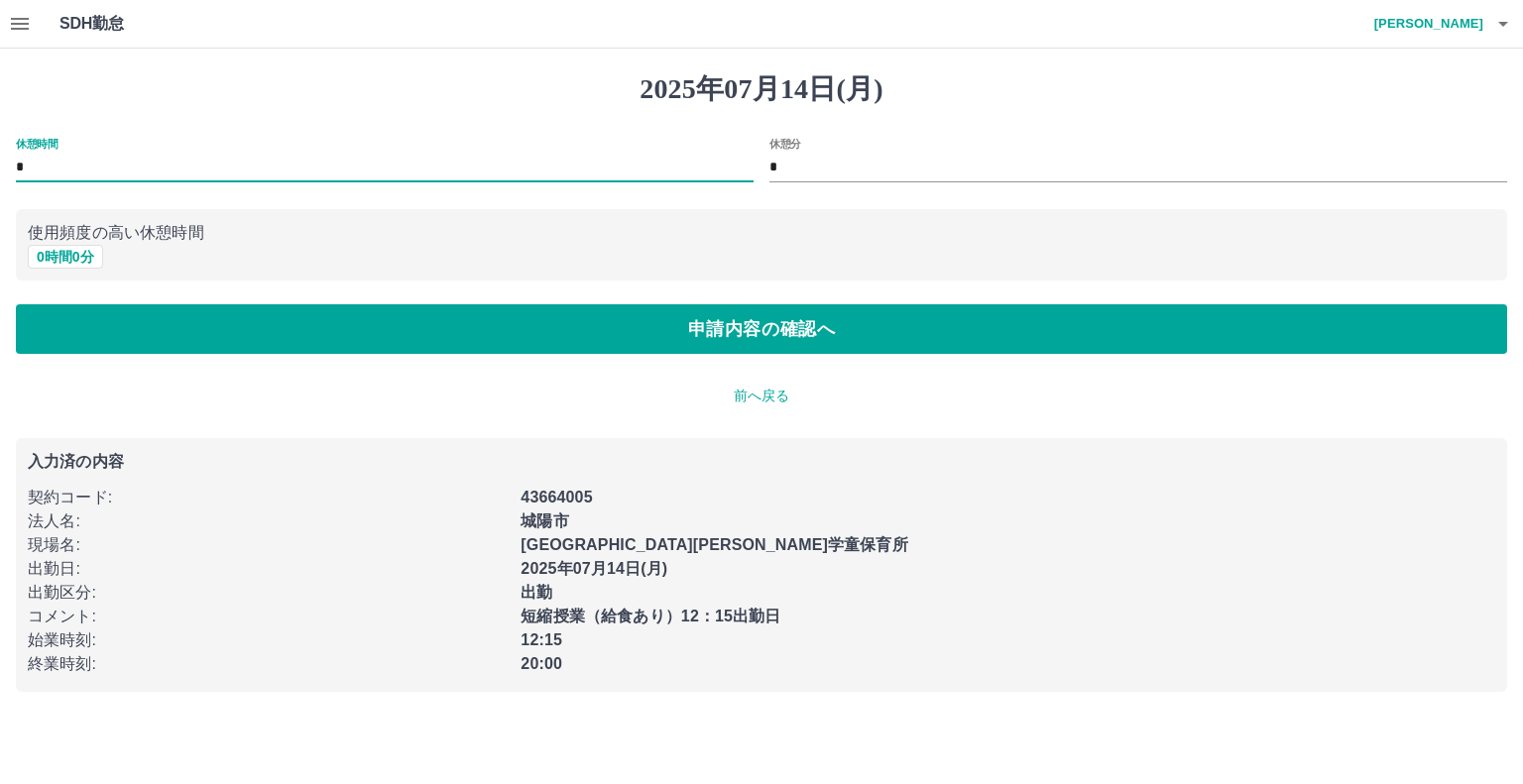 click on "*" at bounding box center [385, 168] 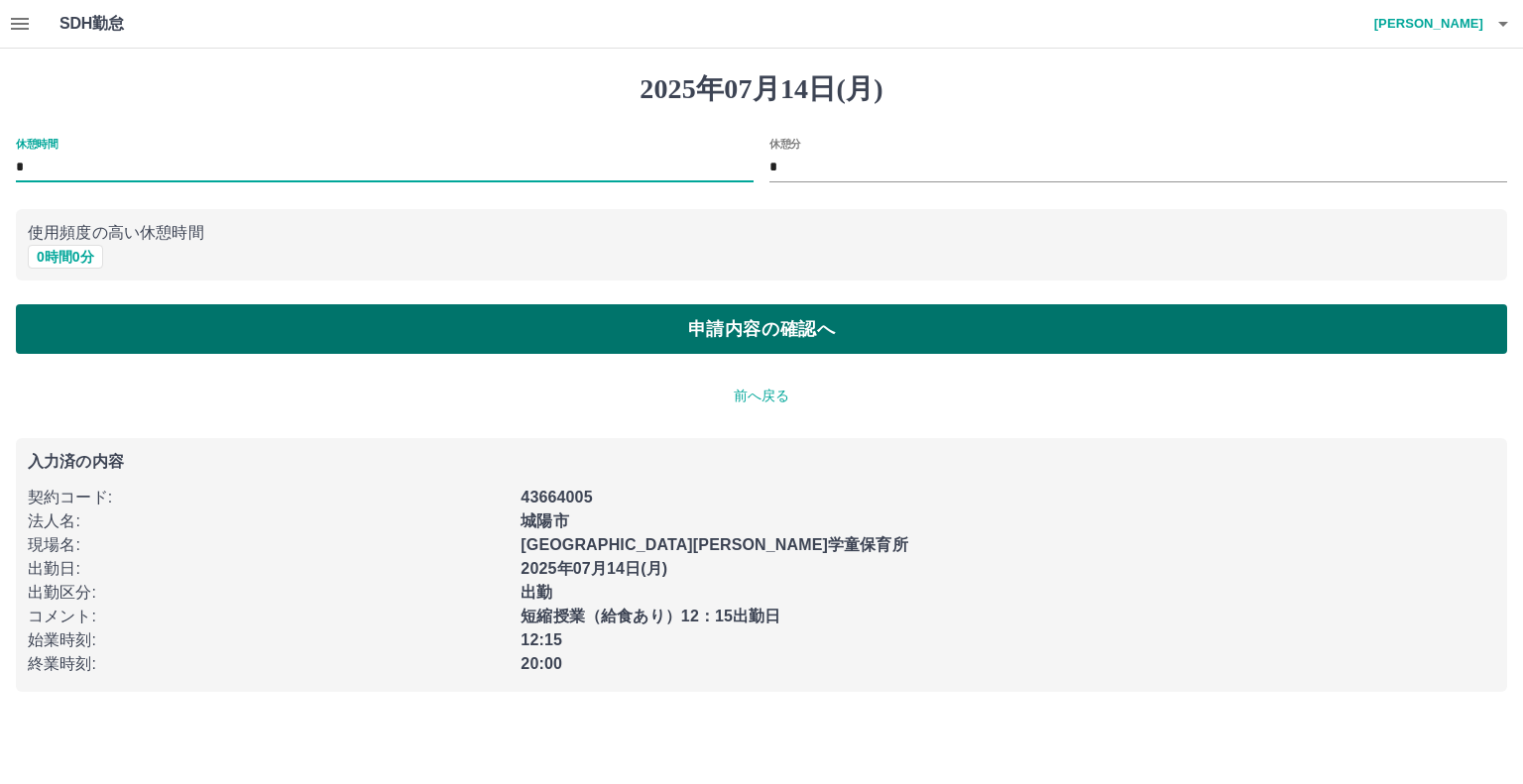 type on "*" 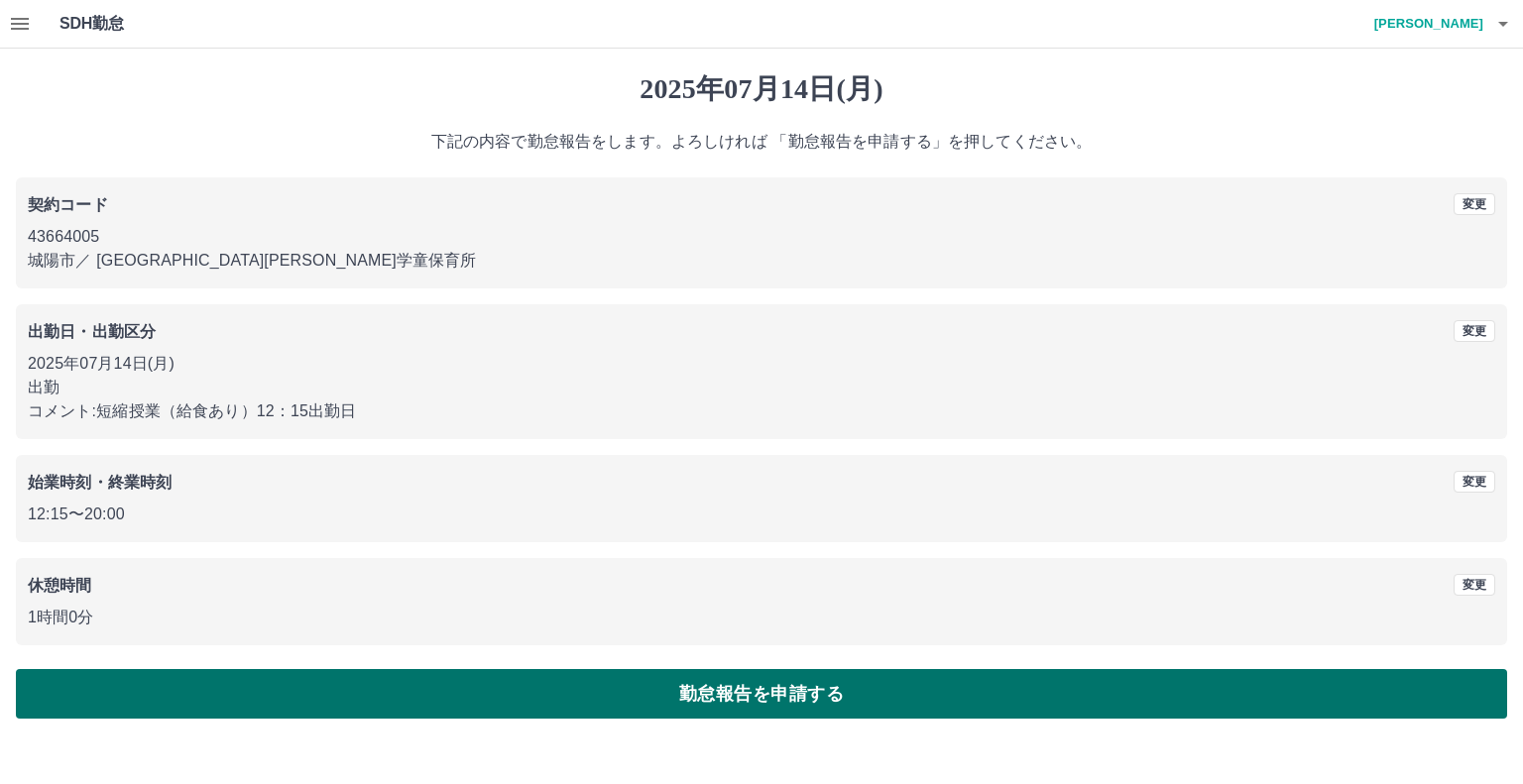 click on "勤怠報告を申請する" at bounding box center [762, 694] 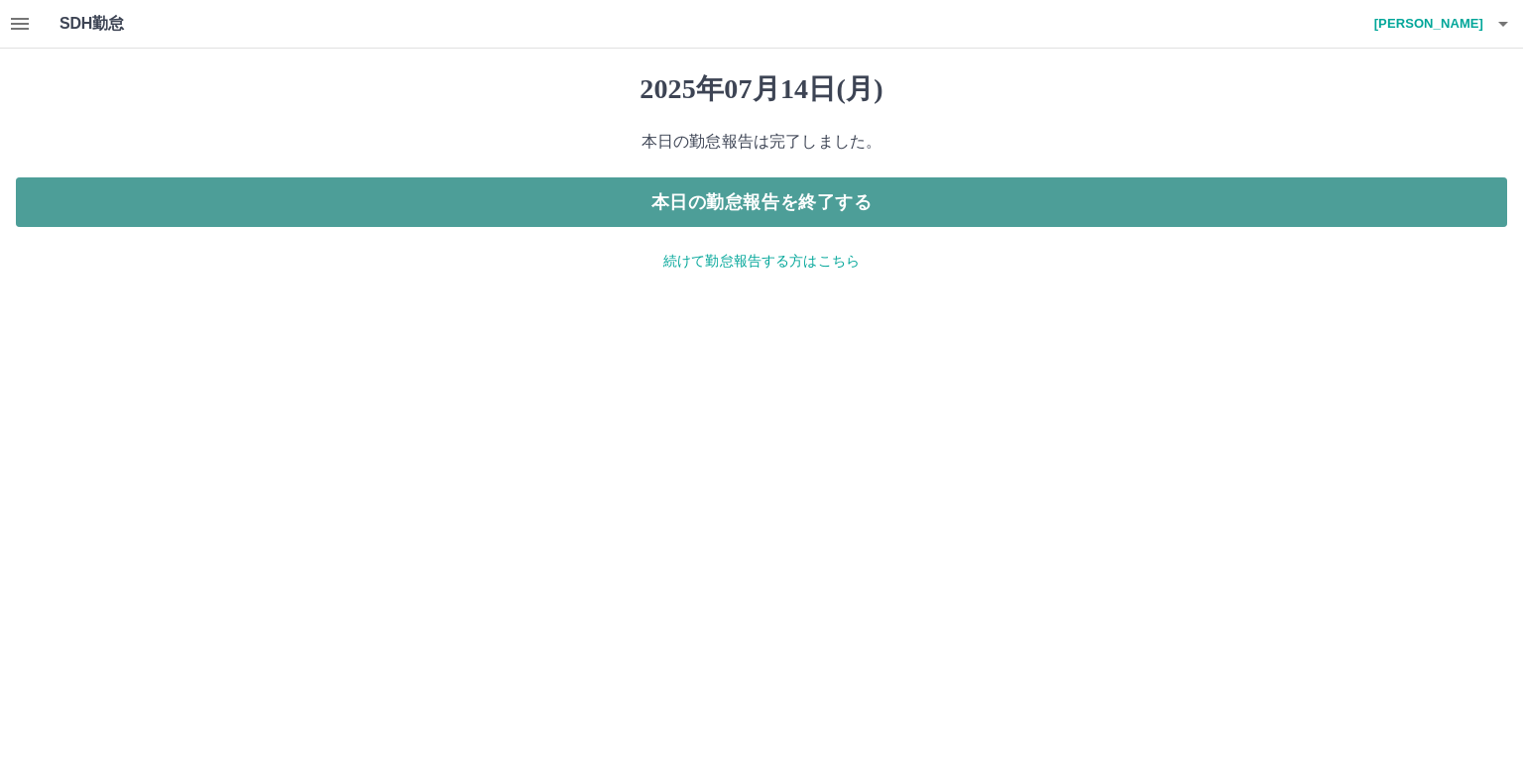 click on "本日の勤怠報告を終了する" at bounding box center [762, 202] 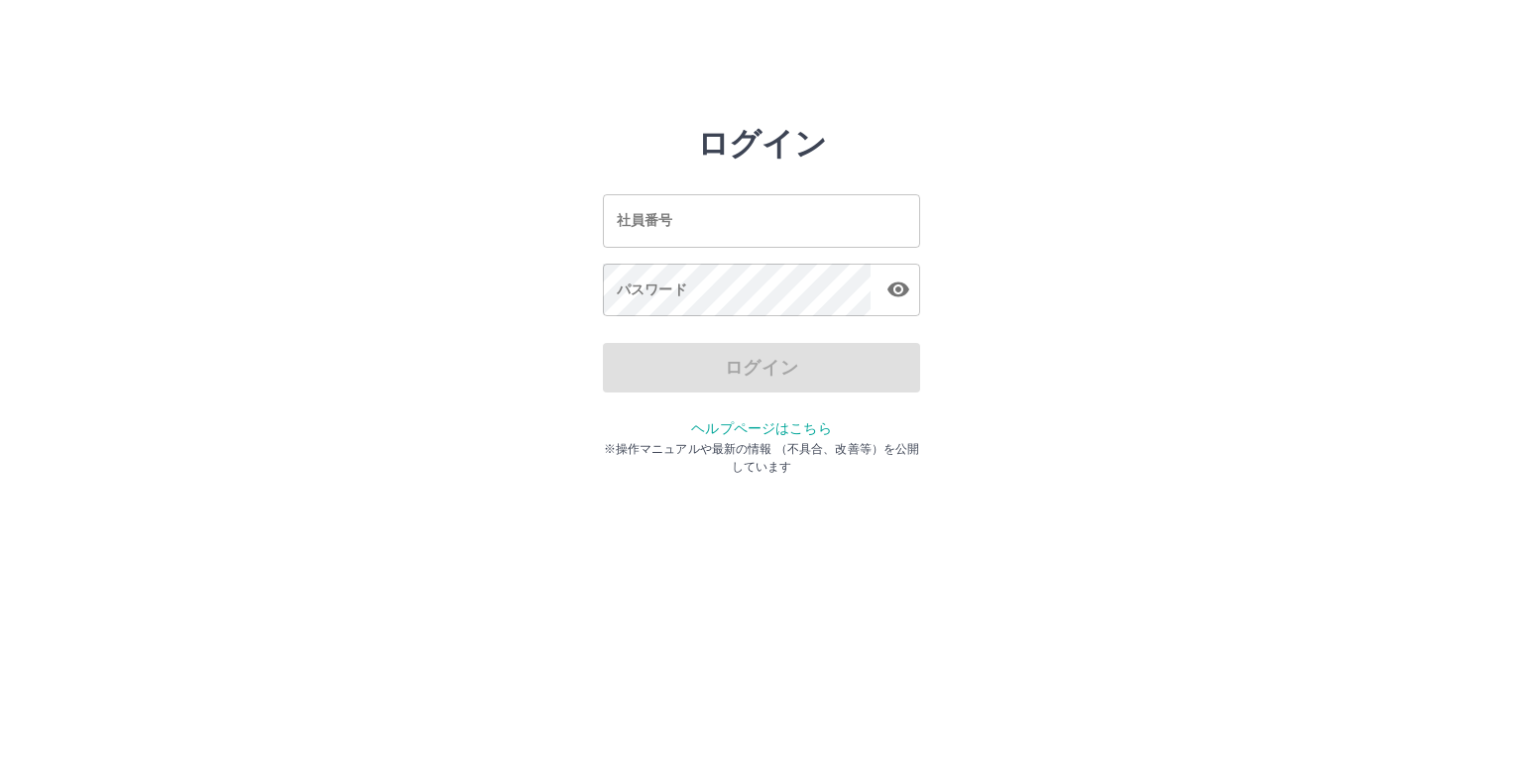 scroll, scrollTop: 0, scrollLeft: 0, axis: both 